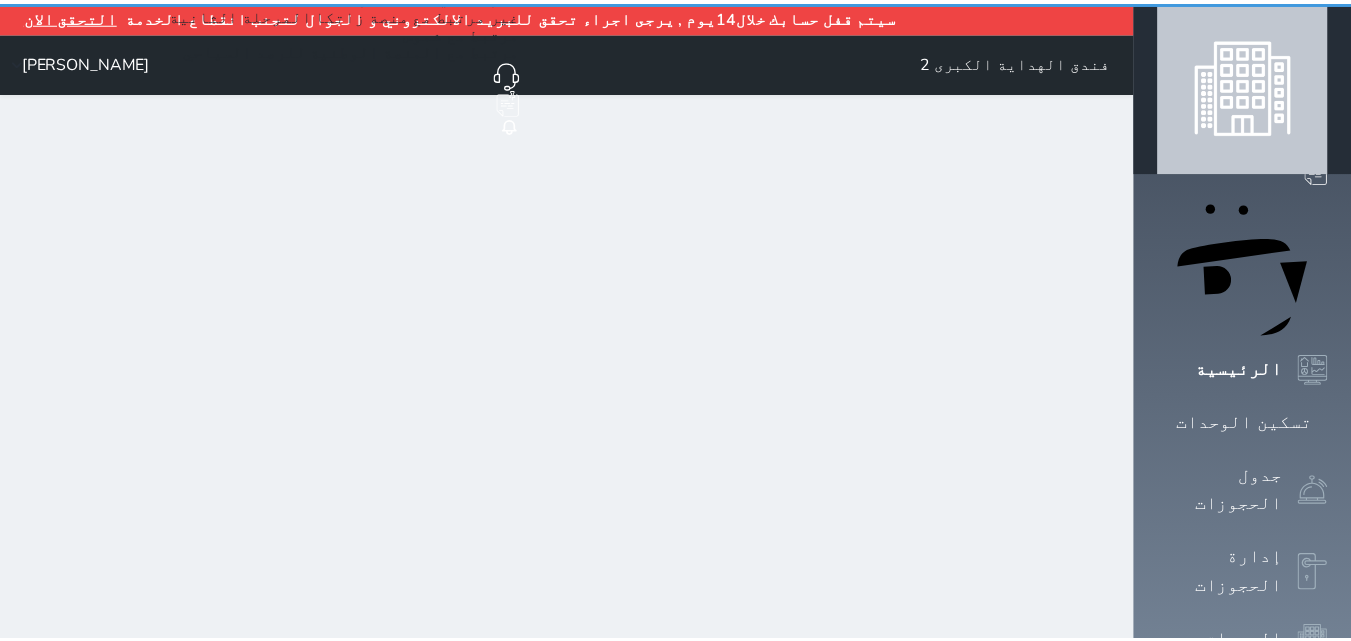 scroll, scrollTop: 0, scrollLeft: 0, axis: both 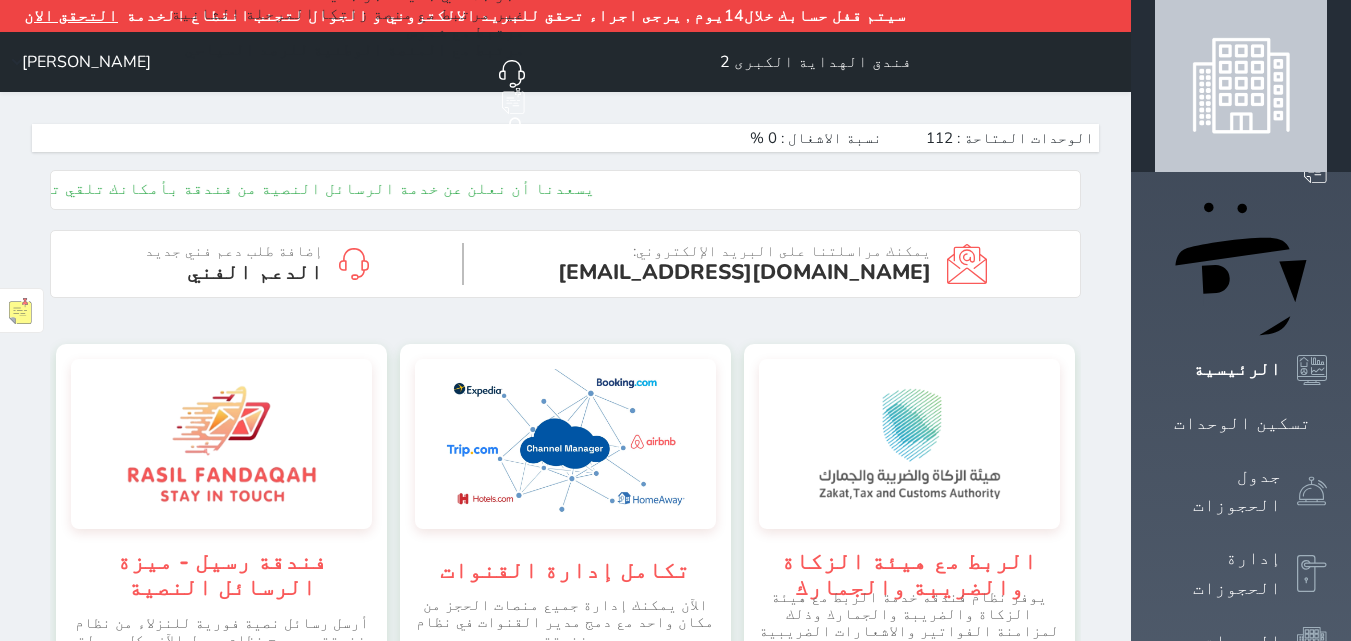 click on "التحقق الان" at bounding box center [71, 16] 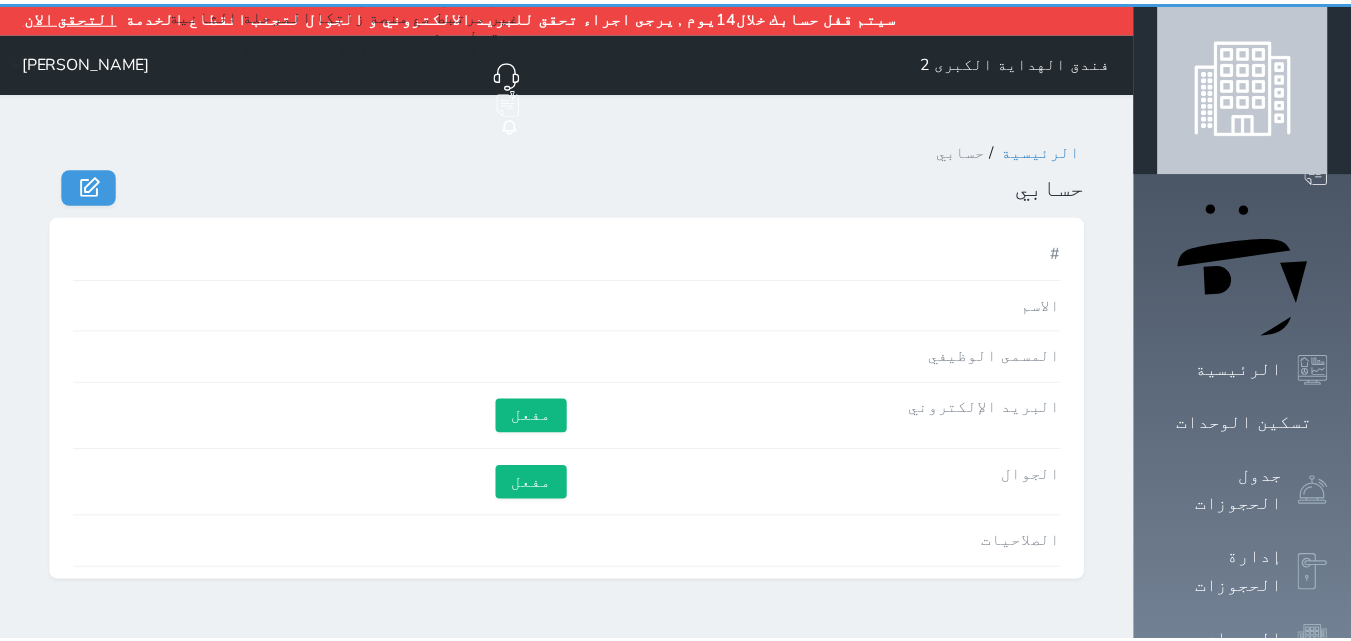 scroll, scrollTop: 0, scrollLeft: 0, axis: both 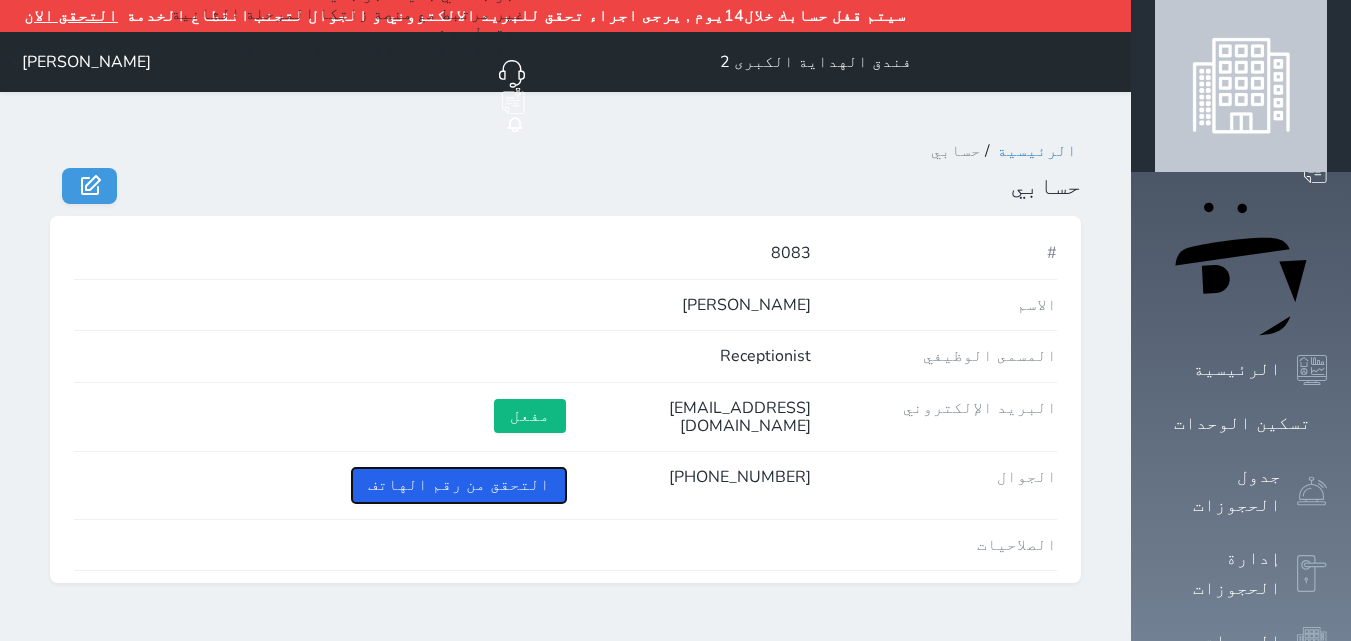 click on "التحقق من رقم الهاتف" at bounding box center (459, 485) 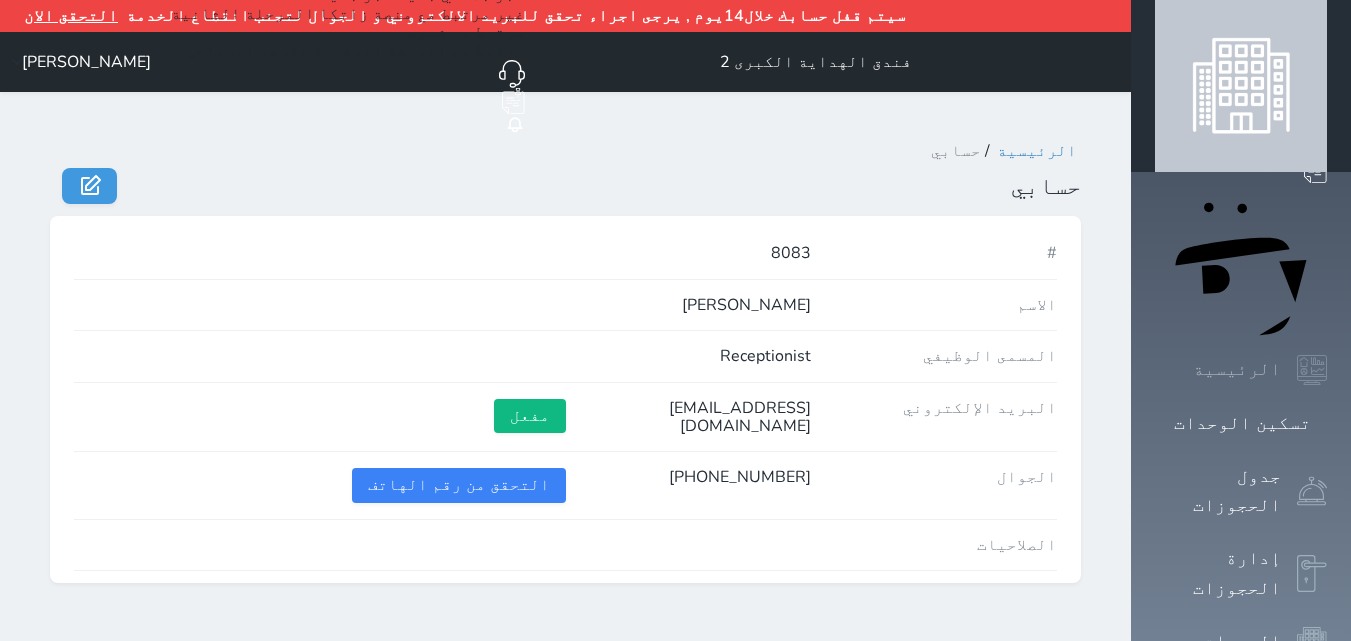 click at bounding box center [1312, 370] 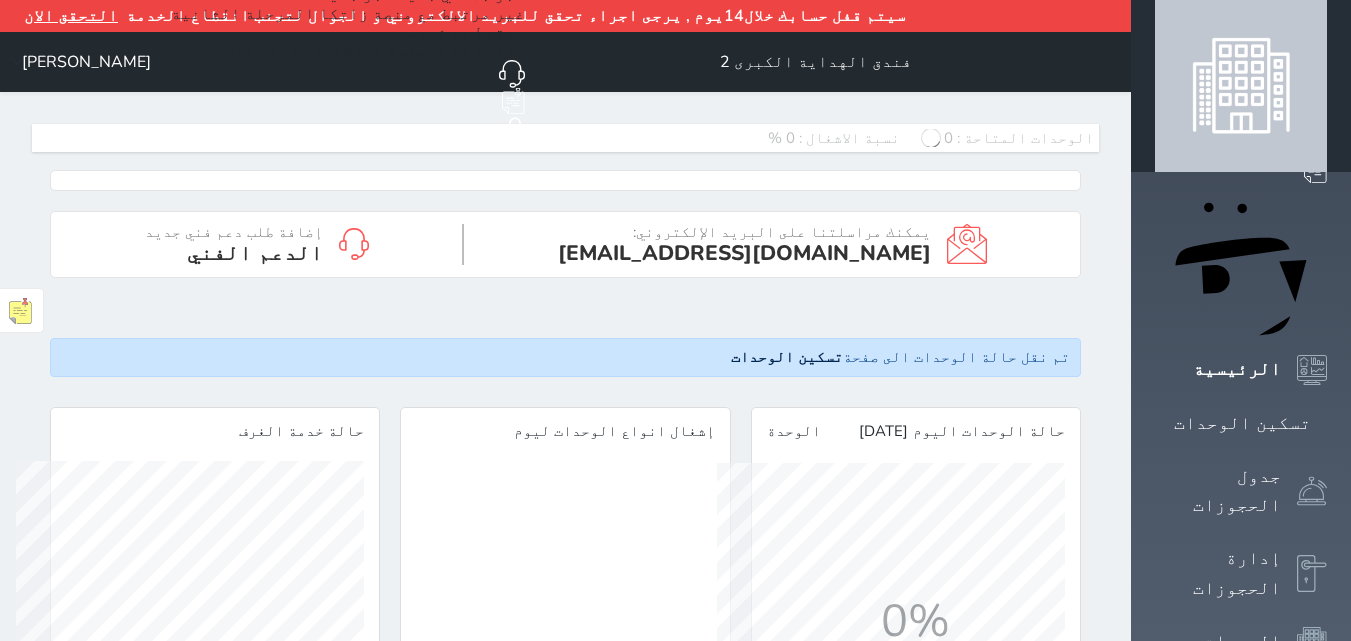 scroll, scrollTop: 999652, scrollLeft: 999652, axis: both 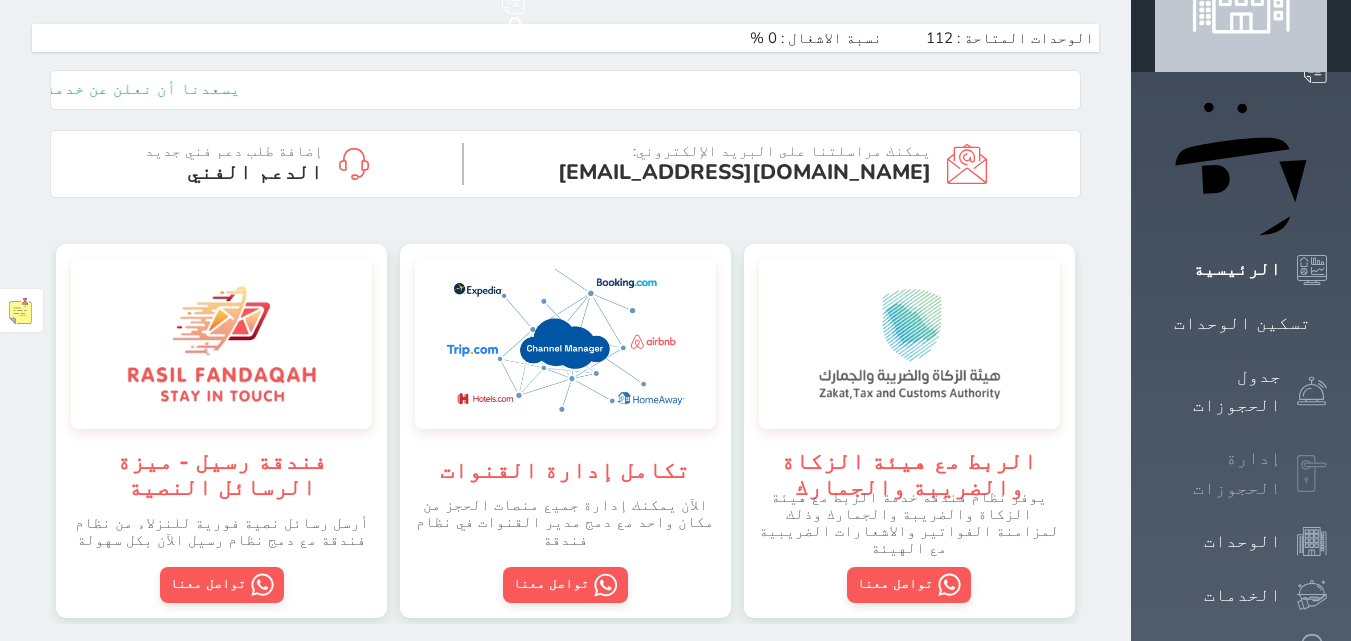 click on "إدارة الحجوزات" at bounding box center (1218, 473) 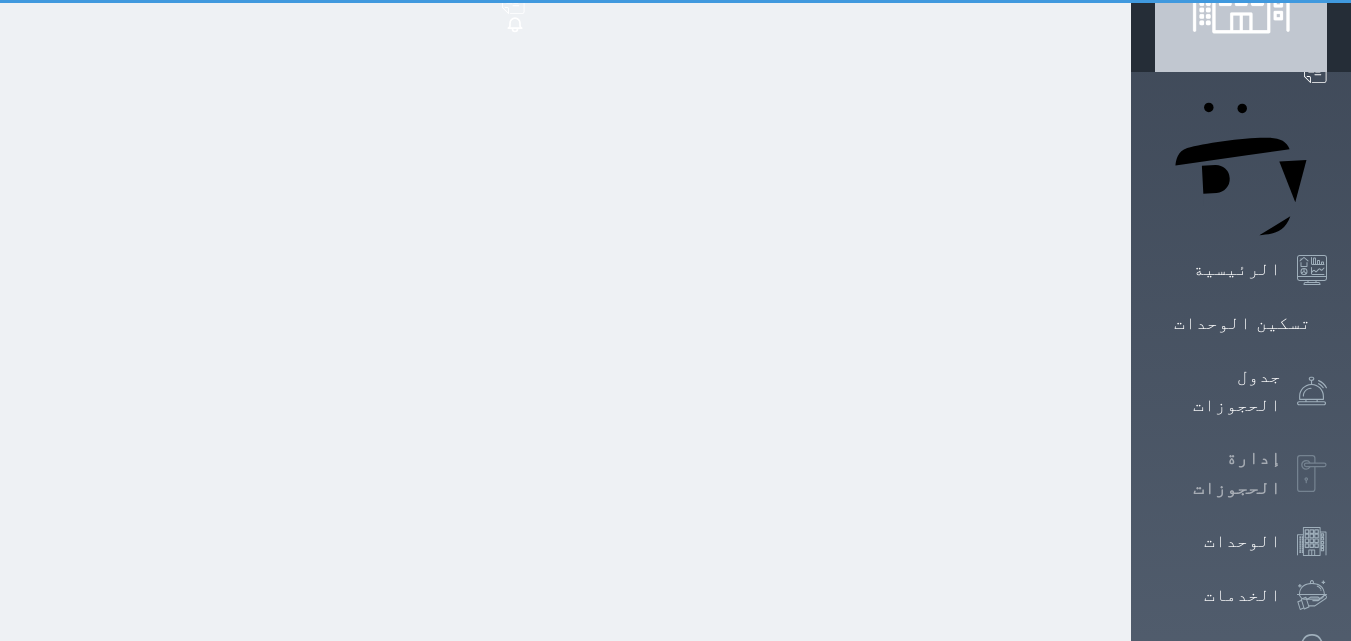 scroll, scrollTop: 0, scrollLeft: 0, axis: both 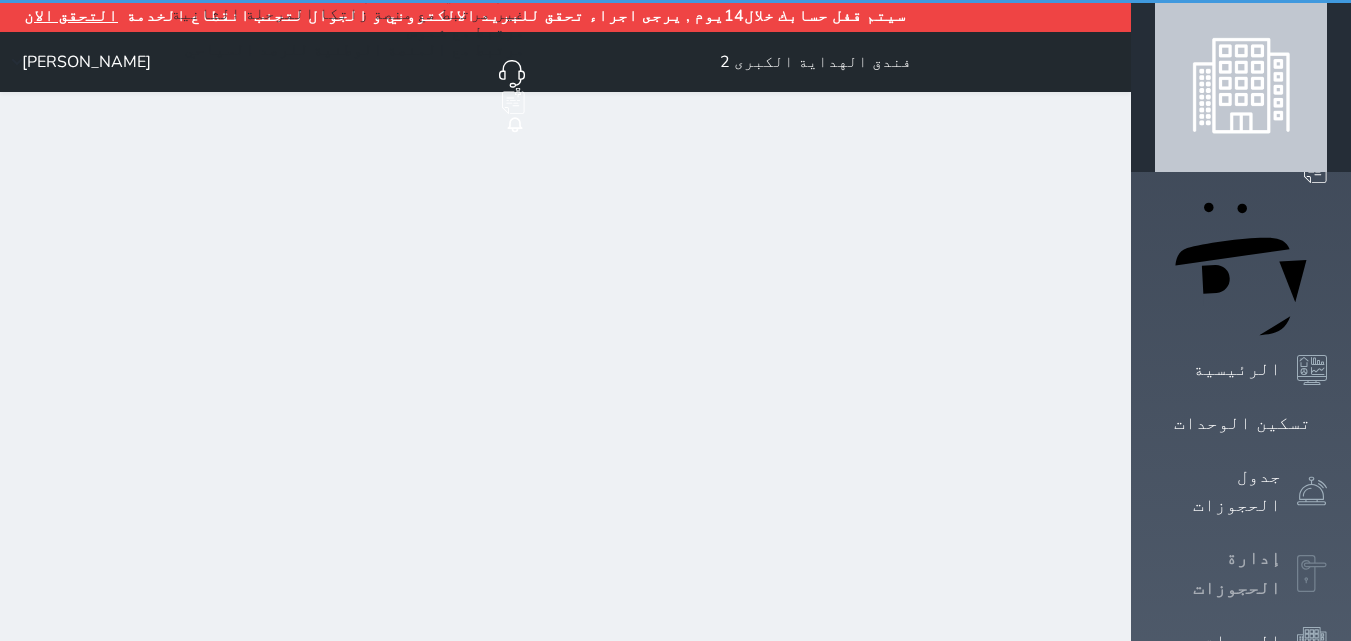 select on "open_all" 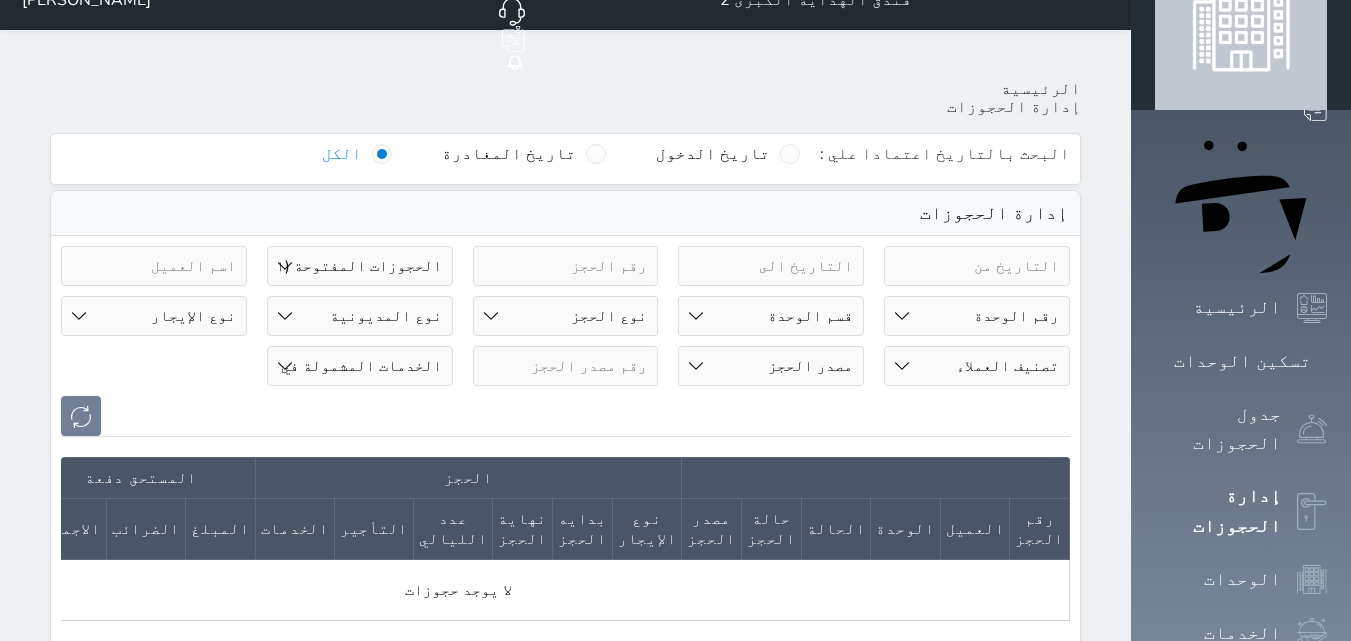 scroll, scrollTop: 0, scrollLeft: 0, axis: both 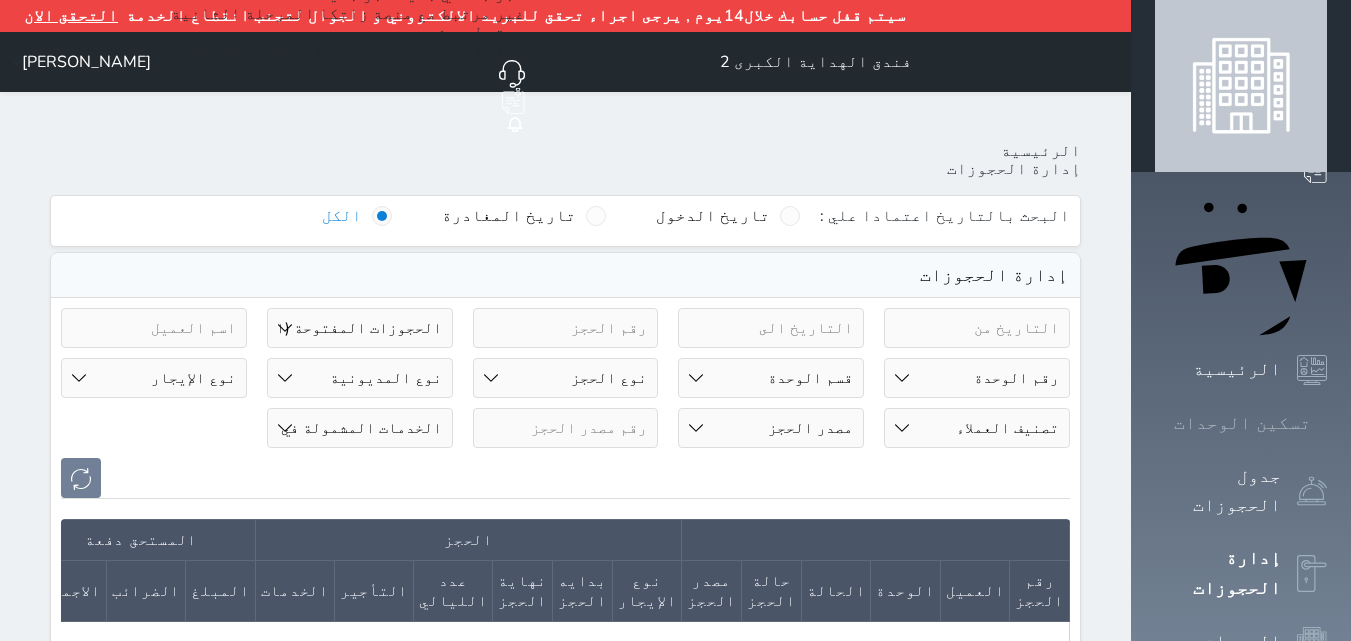 click 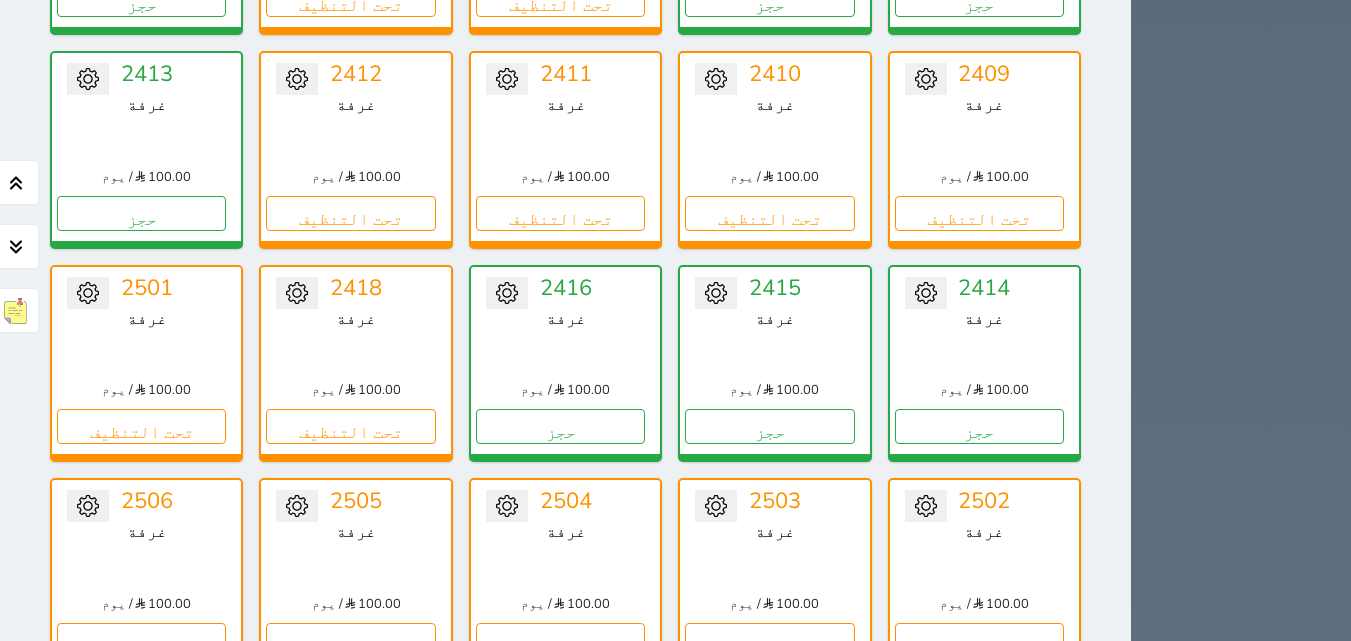 scroll, scrollTop: 6700, scrollLeft: 0, axis: vertical 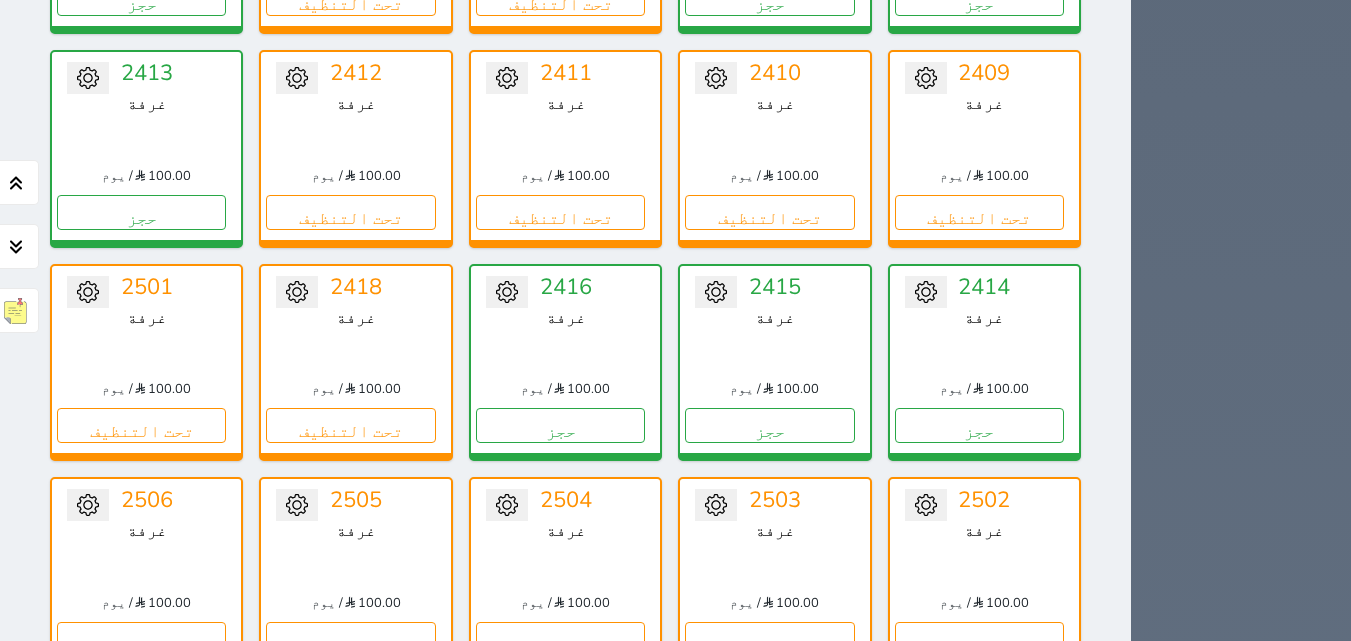 click at bounding box center [146, 1422] 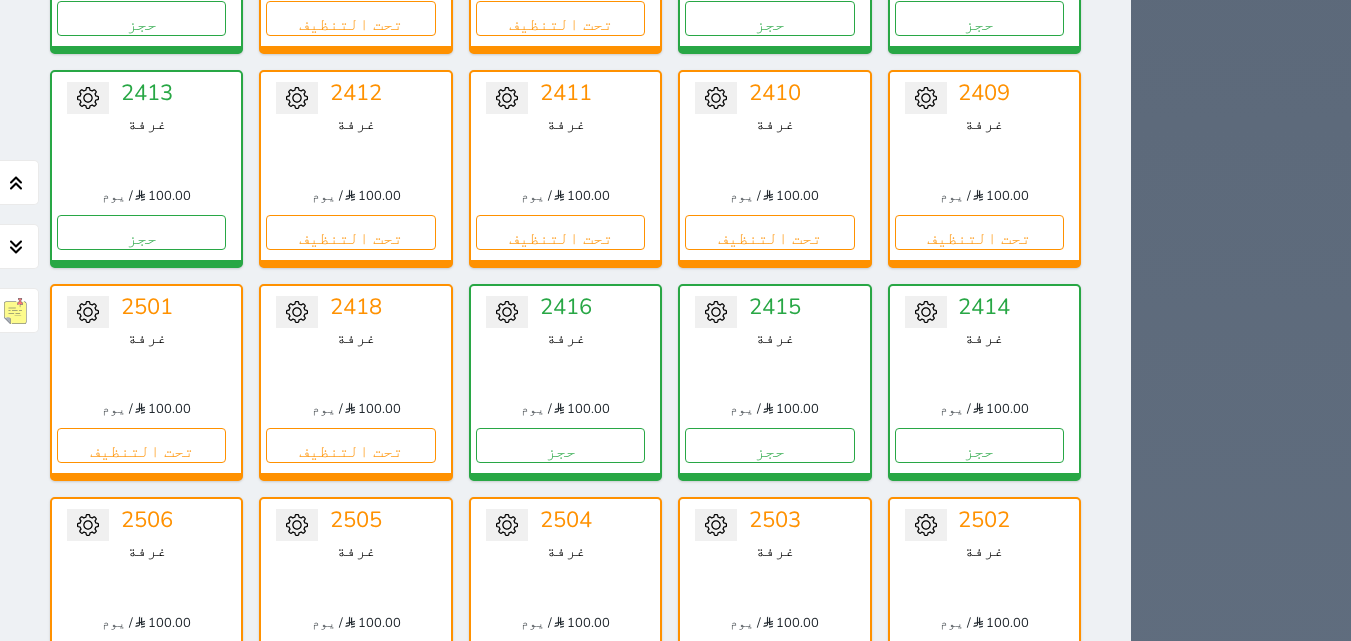 scroll, scrollTop: 6600, scrollLeft: 0, axis: vertical 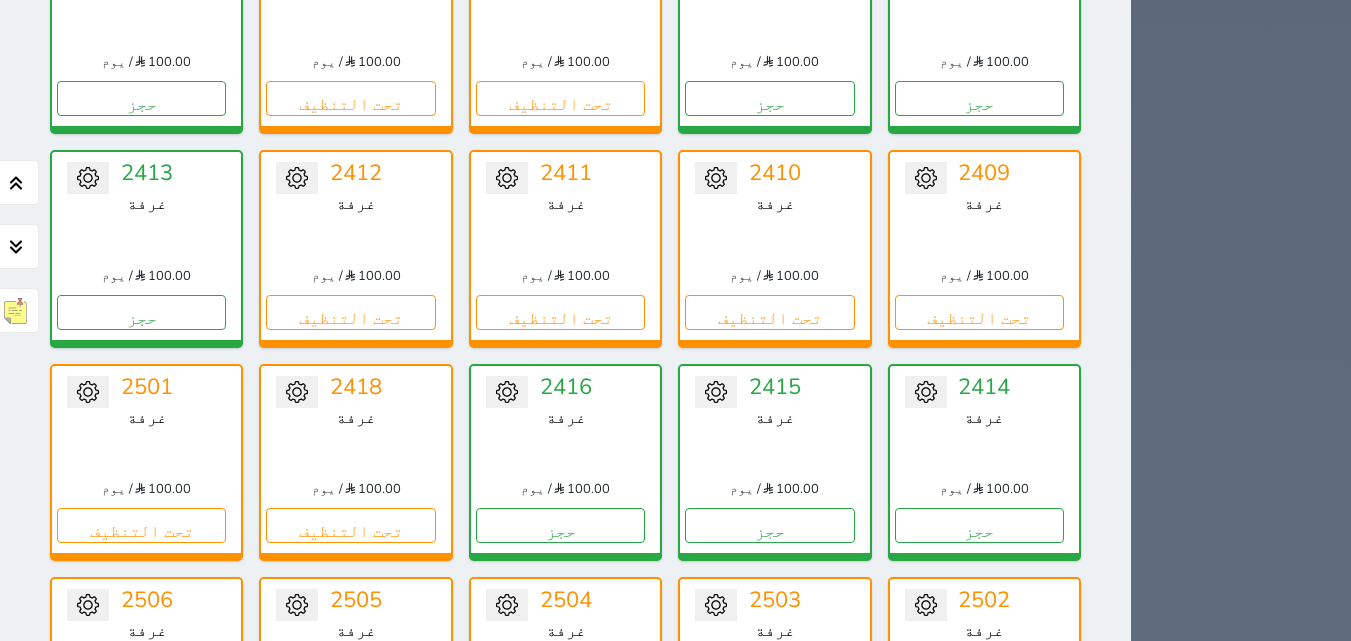 click 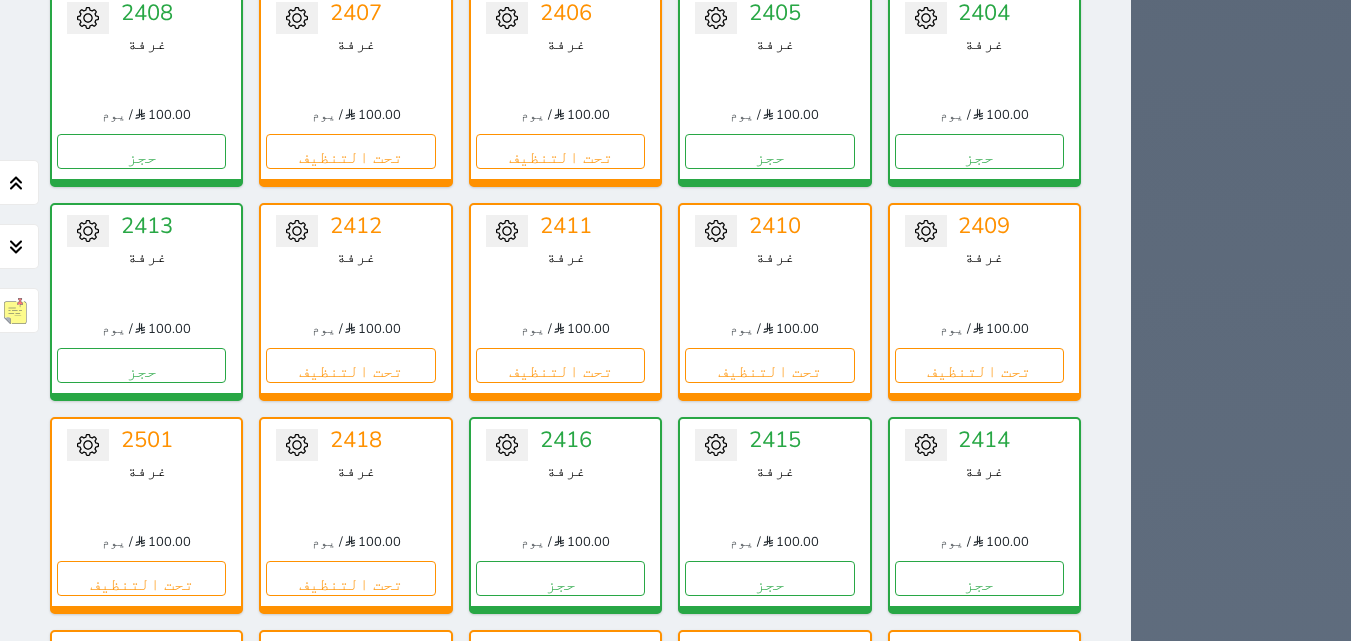 scroll, scrollTop: 6100, scrollLeft: 0, axis: vertical 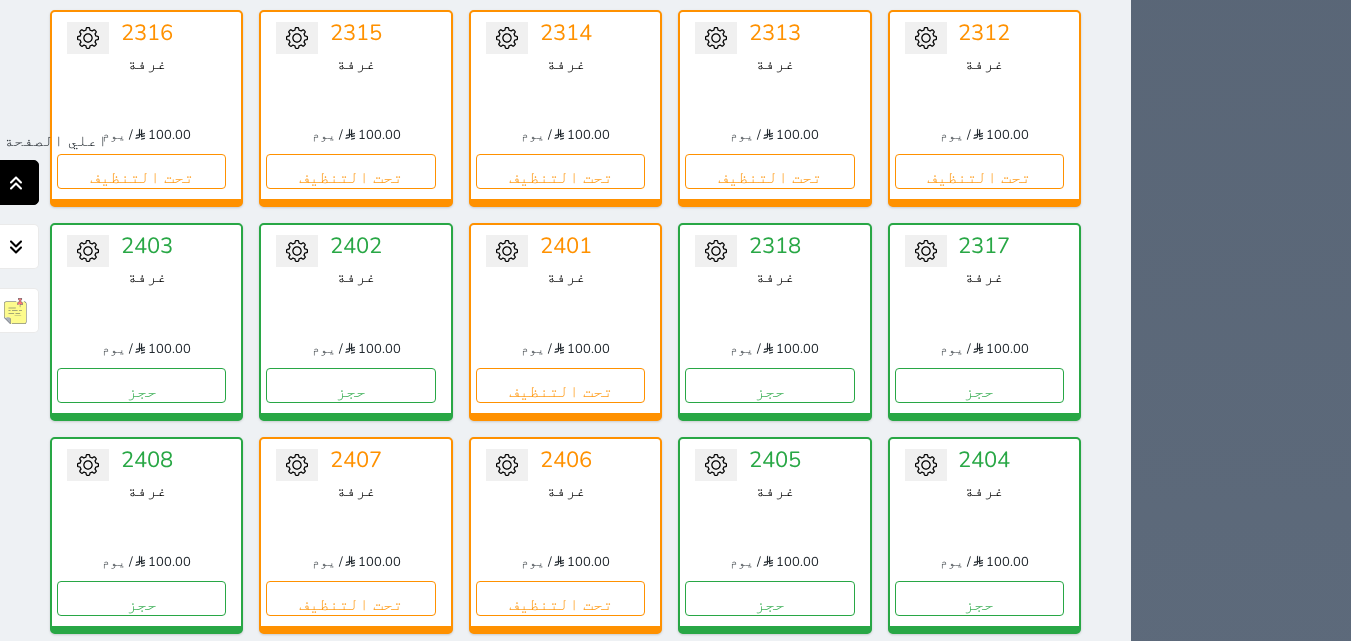 click 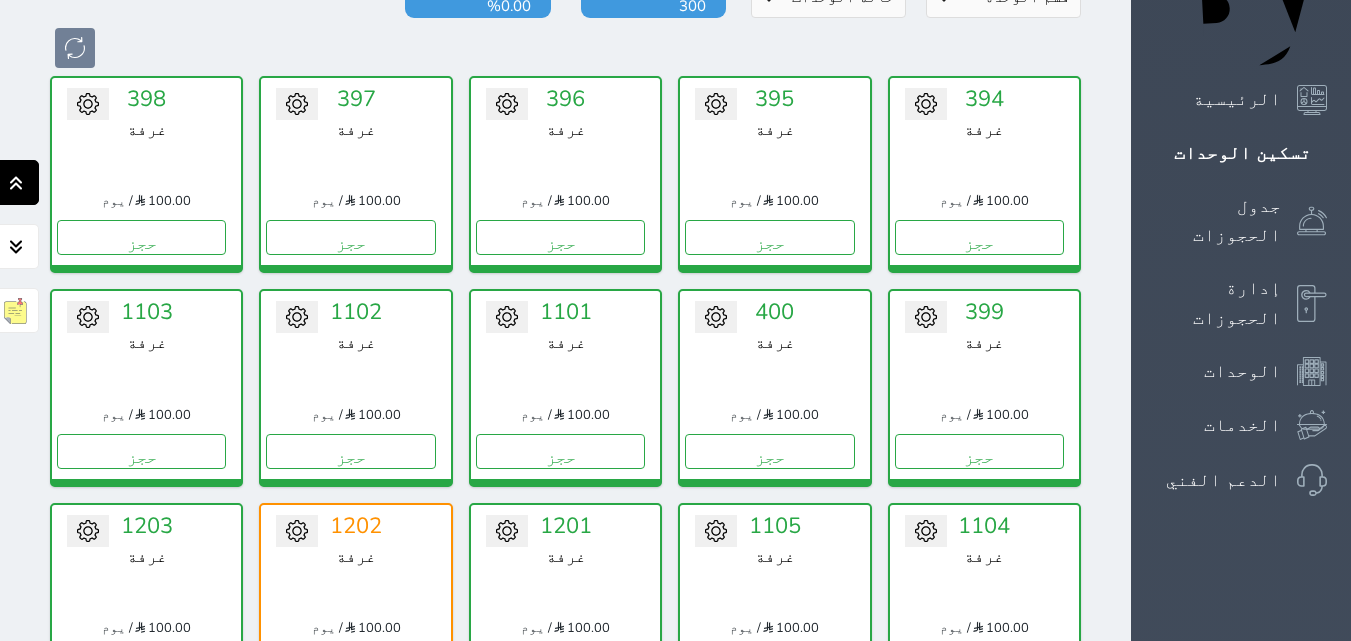 scroll, scrollTop: 110, scrollLeft: 0, axis: vertical 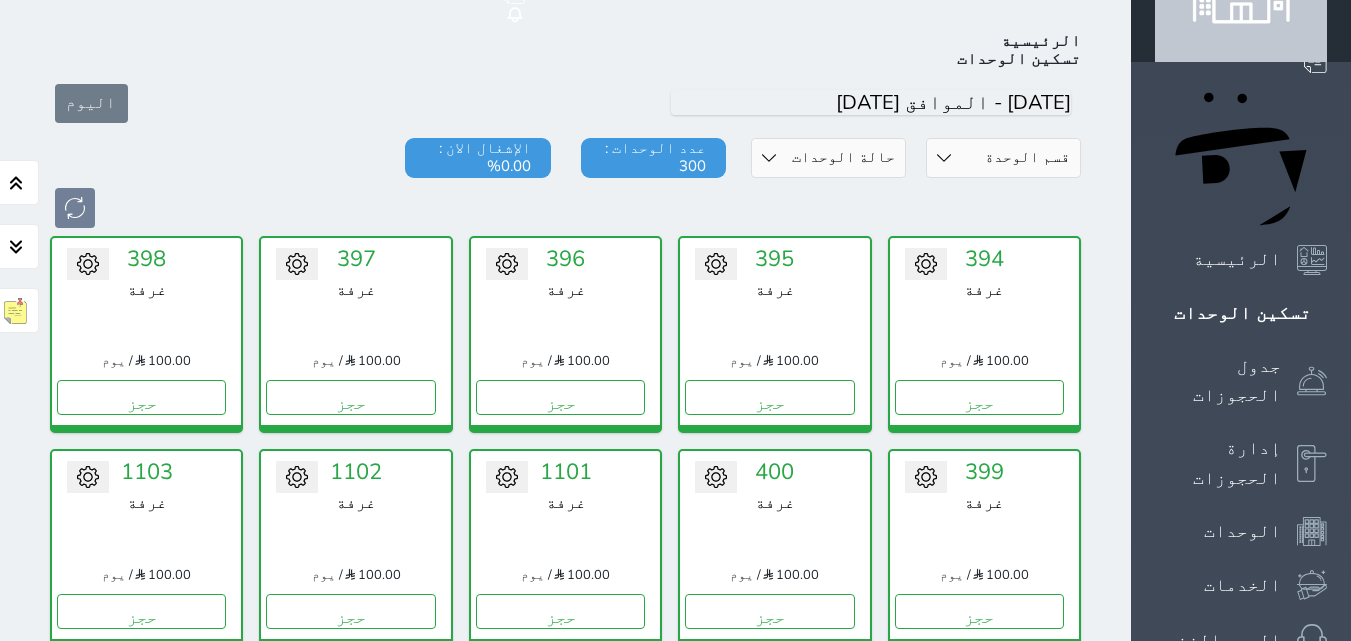 click on "حالة الوحدات متاح تحت التنظيف تحت الصيانة سجل دخول  لم يتم تسجيل الدخول" at bounding box center [828, 158] 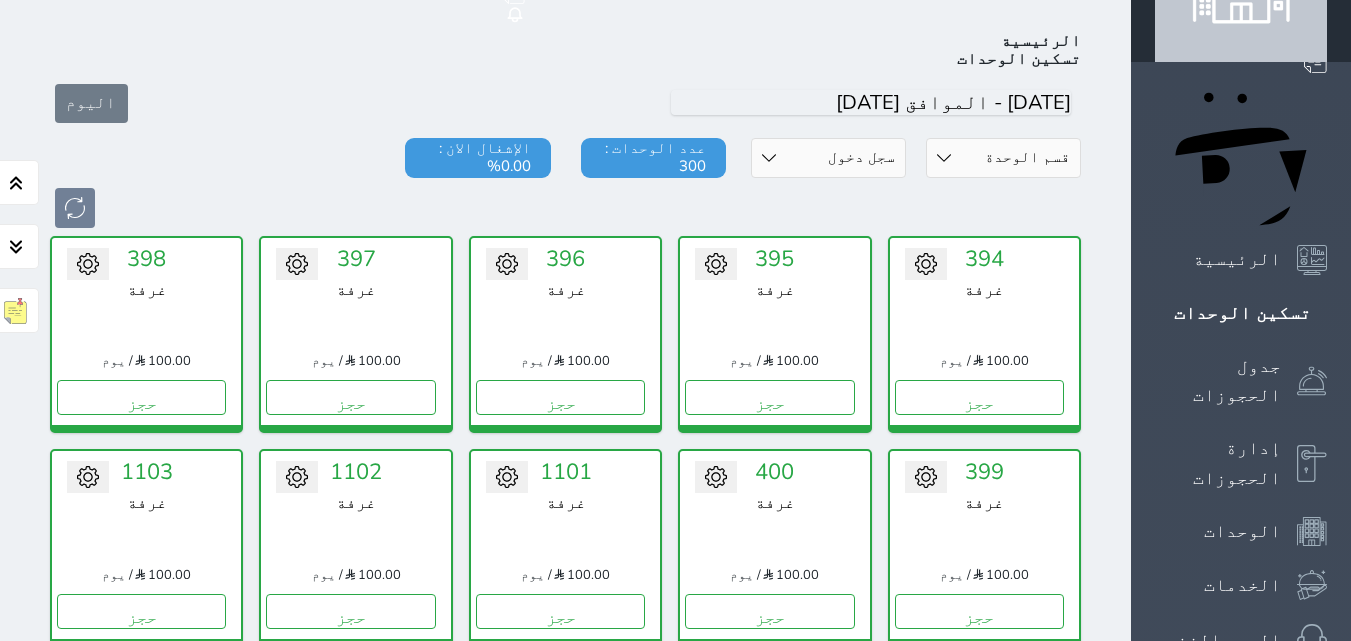 click on "حالة الوحدات متاح تحت التنظيف تحت الصيانة سجل دخول  لم يتم تسجيل الدخول" at bounding box center [828, 158] 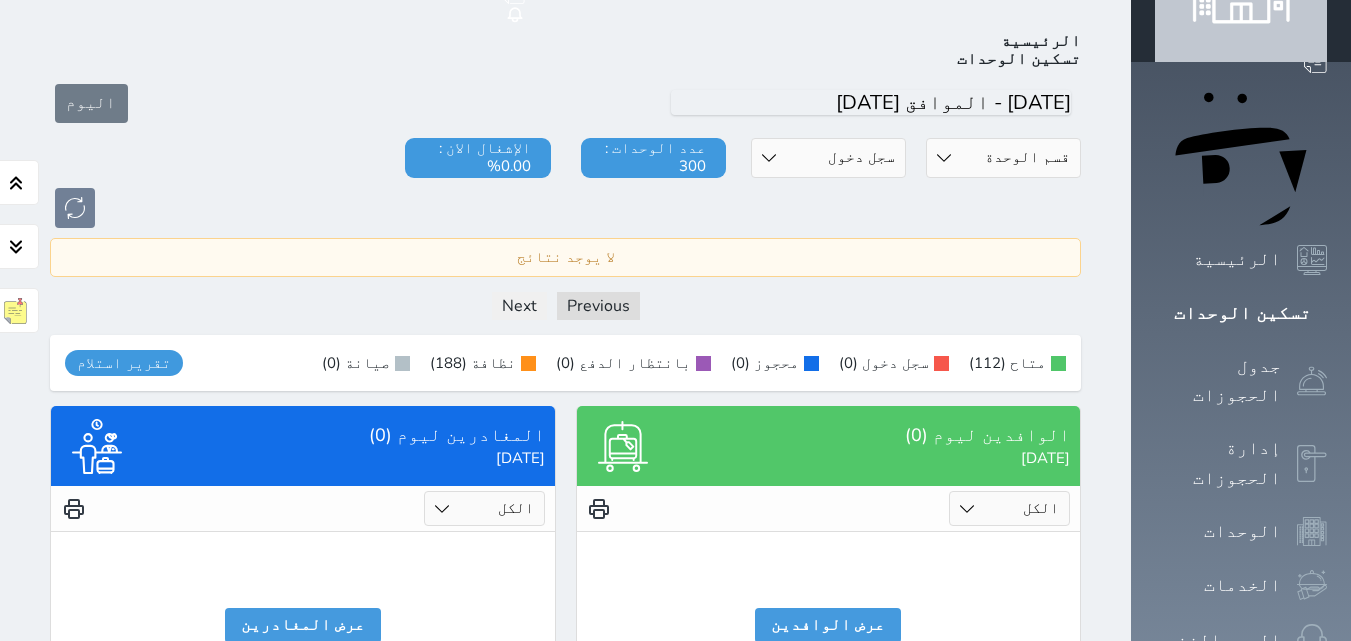 click on "حالة الوحدات متاح تحت التنظيف تحت الصيانة سجل دخول  لم يتم تسجيل الدخول" at bounding box center (828, 158) 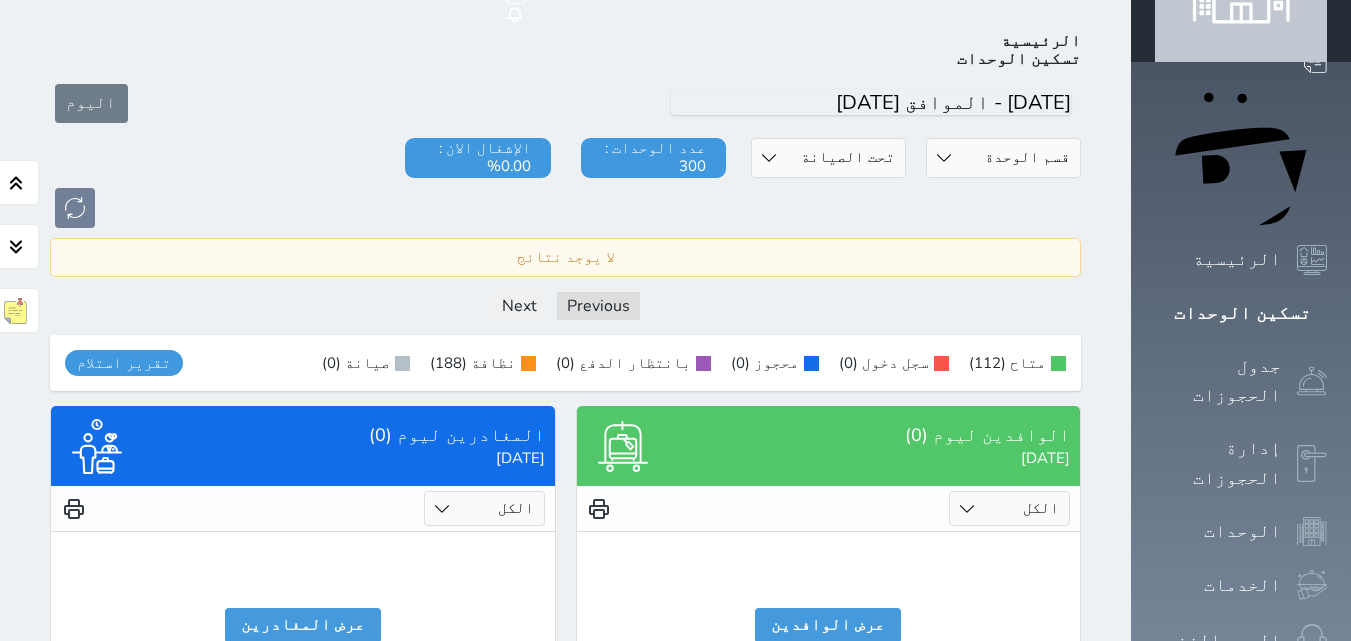 click on "حالة الوحدات متاح تحت التنظيف تحت الصيانة سجل دخول  لم يتم تسجيل الدخول" at bounding box center [828, 158] 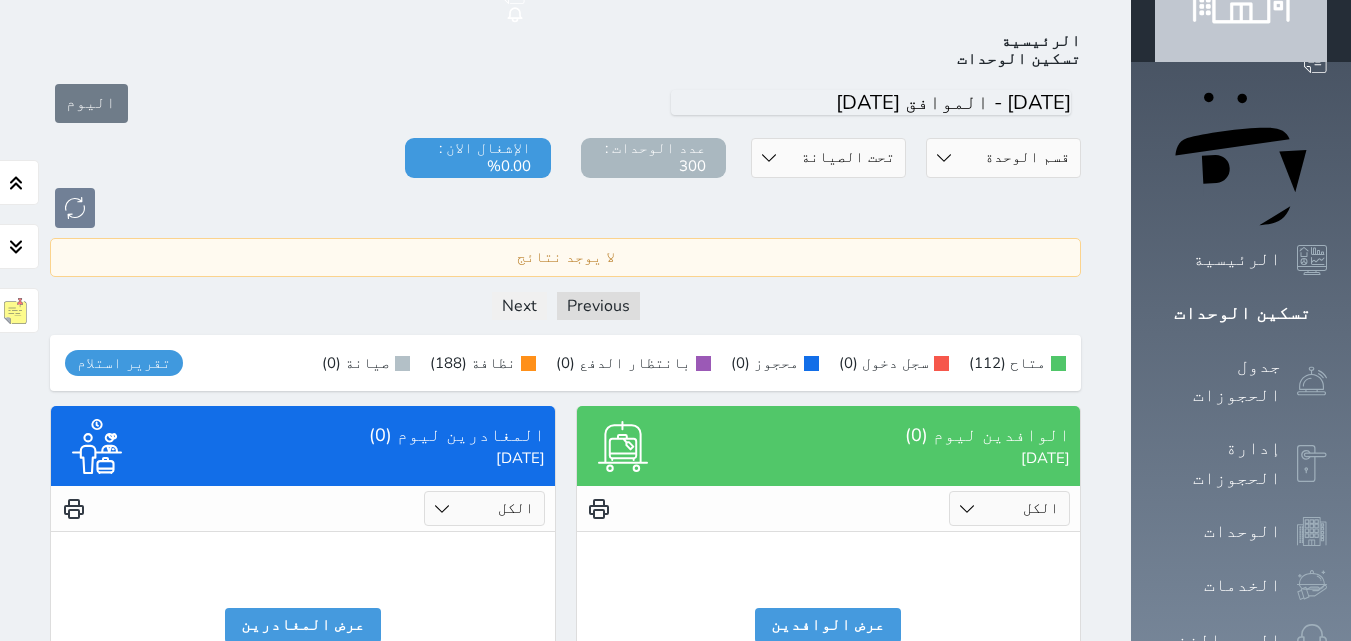click on "حالة الوحدات متاح تحت التنظيف تحت الصيانة سجل دخول  لم يتم تسجيل الدخول" at bounding box center (828, 158) 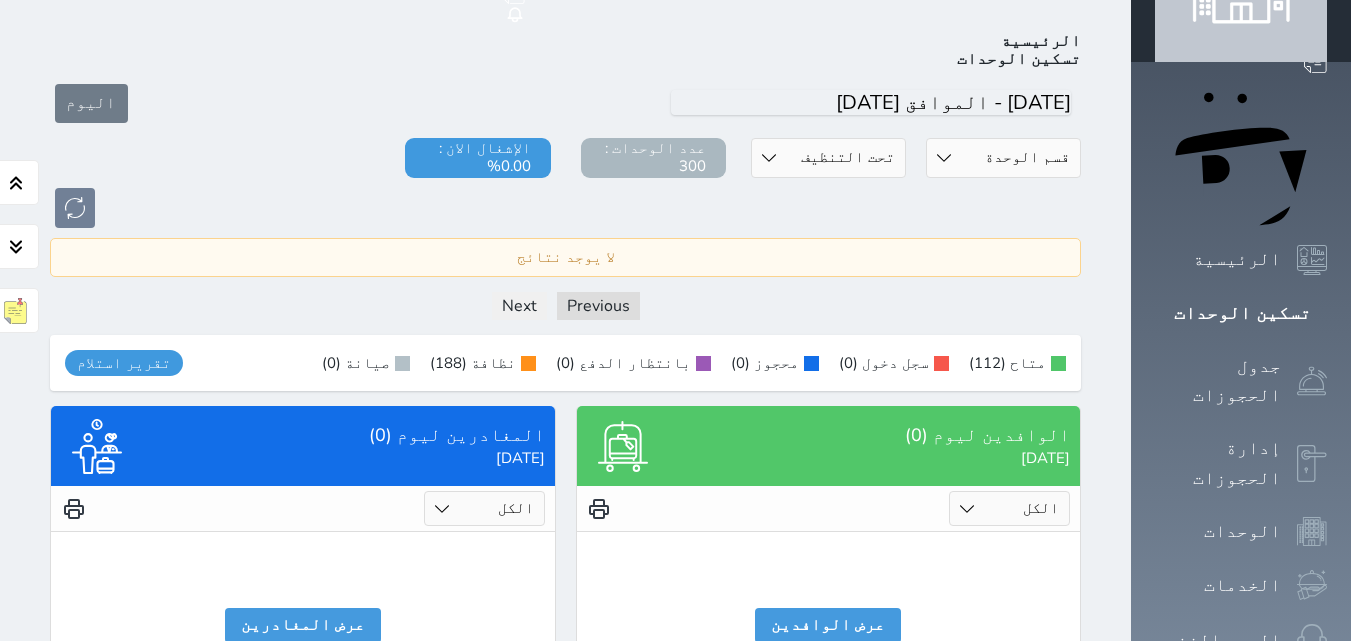 click on "حالة الوحدات متاح تحت التنظيف تحت الصيانة سجل دخول  لم يتم تسجيل الدخول" at bounding box center [828, 158] 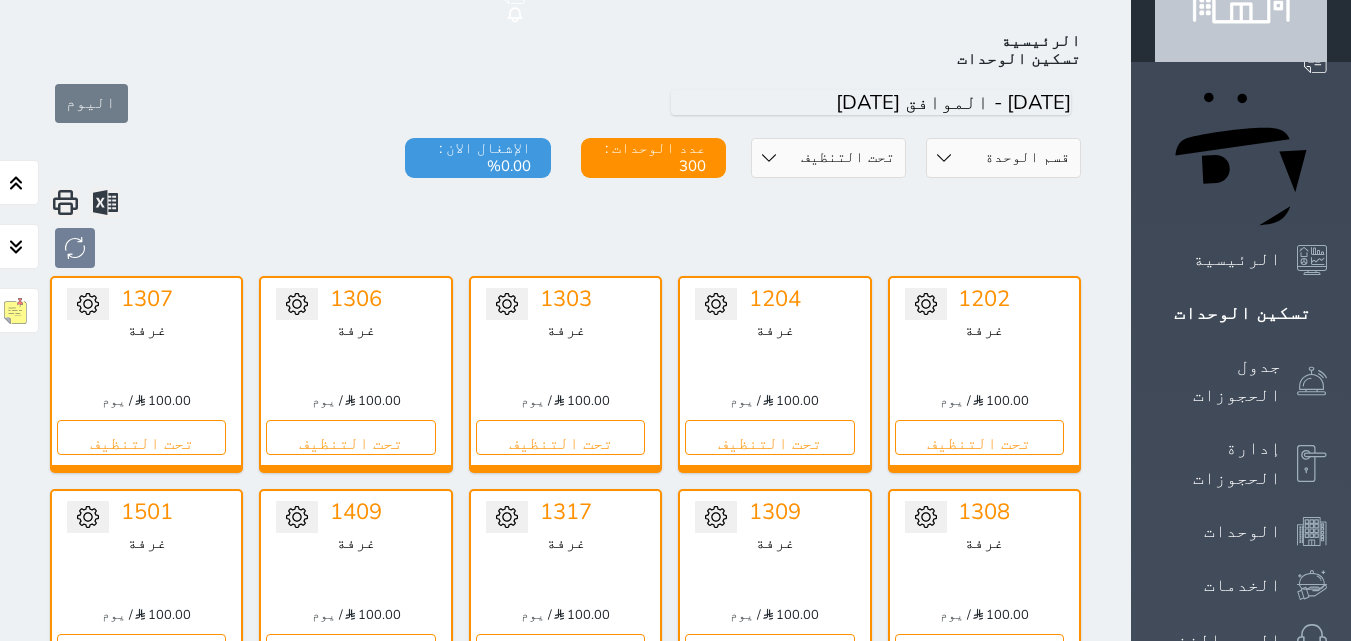 click on "عدد الوحدات : 300" at bounding box center (653, 158) 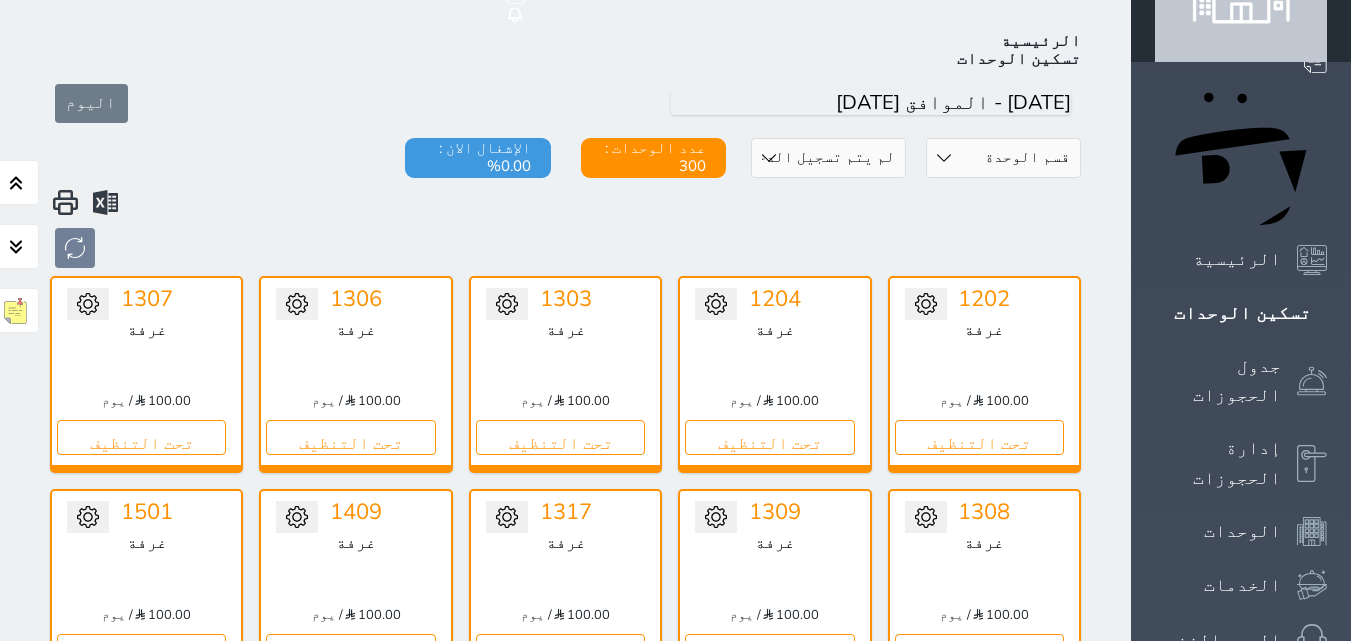 click on "حالة الوحدات متاح تحت التنظيف تحت الصيانة سجل دخول  لم يتم تسجيل الدخول" at bounding box center [828, 158] 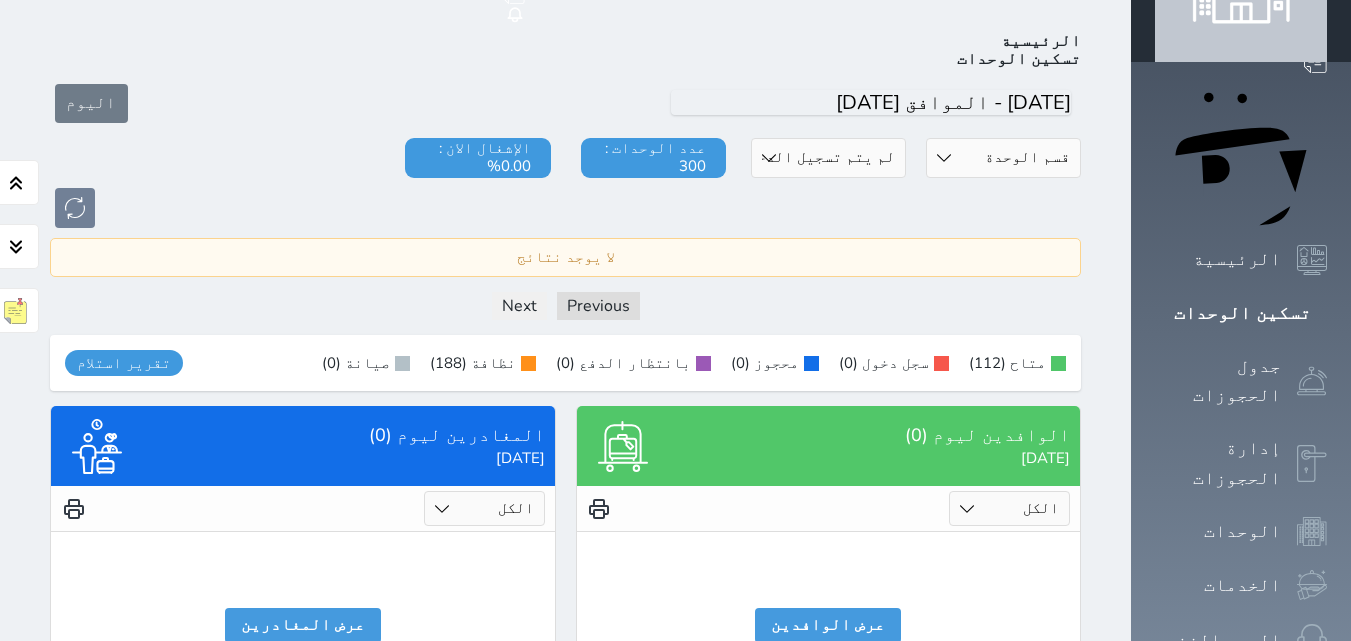 click on "حالة الوحدات متاح تحت التنظيف تحت الصيانة سجل دخول  لم يتم تسجيل الدخول" at bounding box center (828, 158) 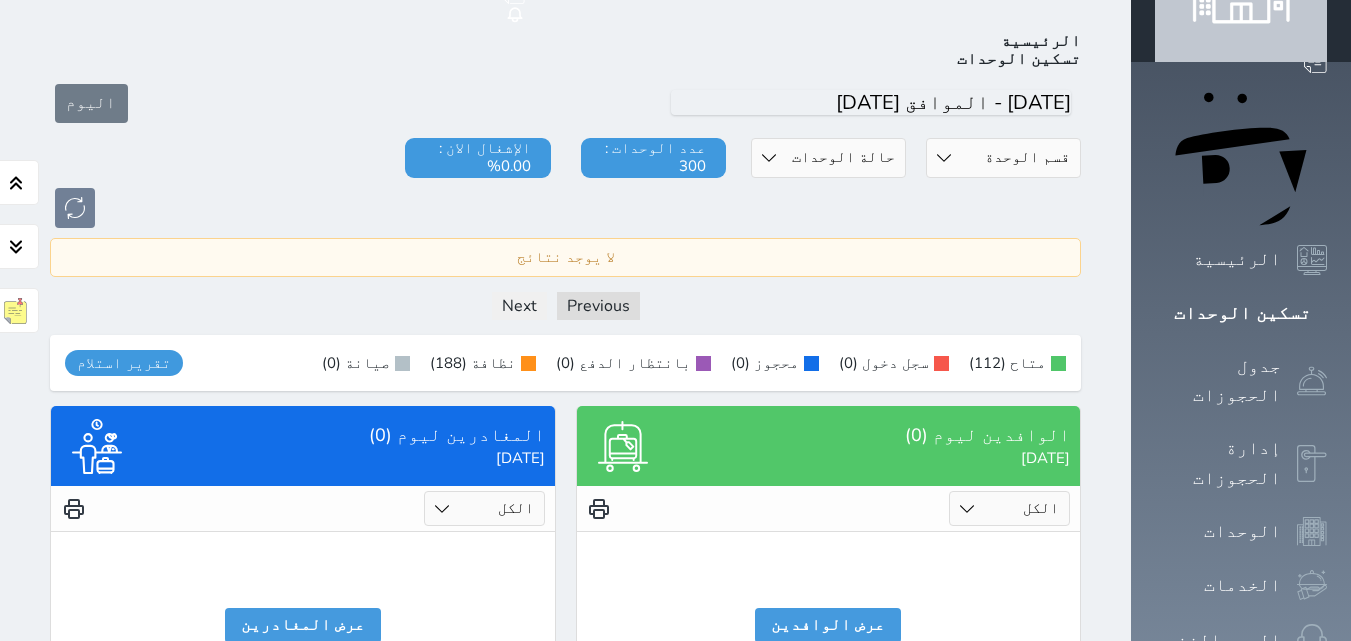 click on "حالة الوحدات متاح تحت التنظيف تحت الصيانة سجل دخول  لم يتم تسجيل الدخول" at bounding box center [828, 158] 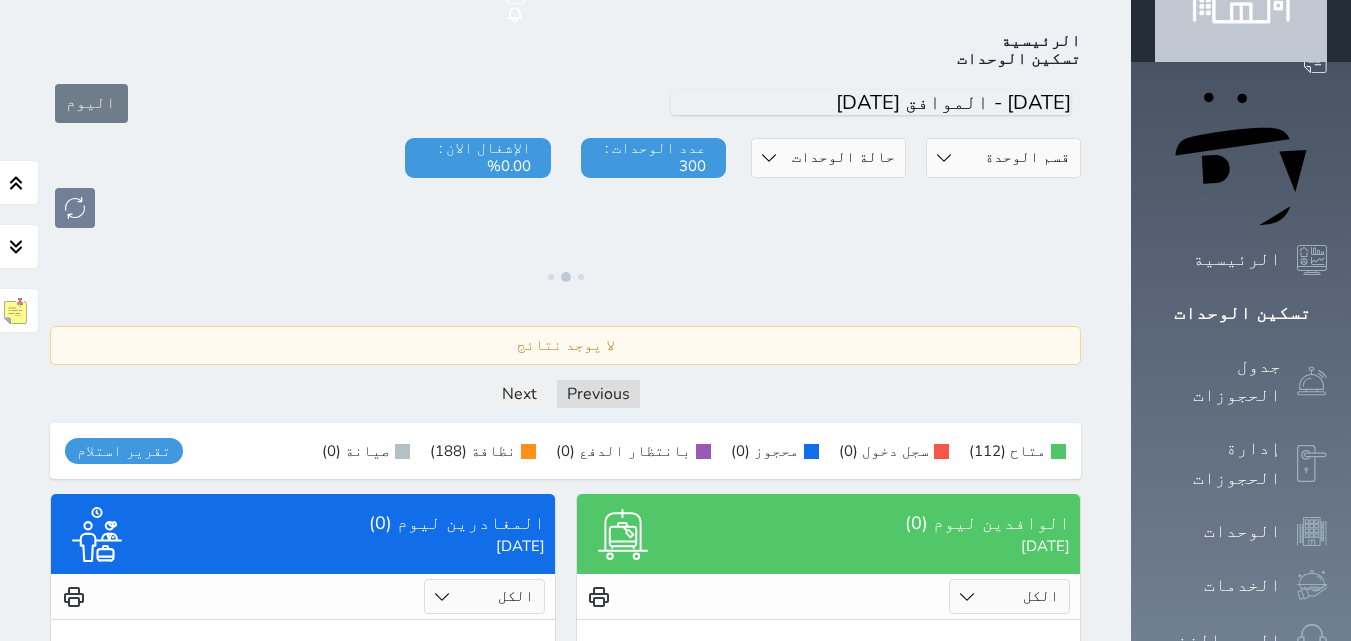 click on "قسم الوحدة   غرفة" at bounding box center [1003, 158] 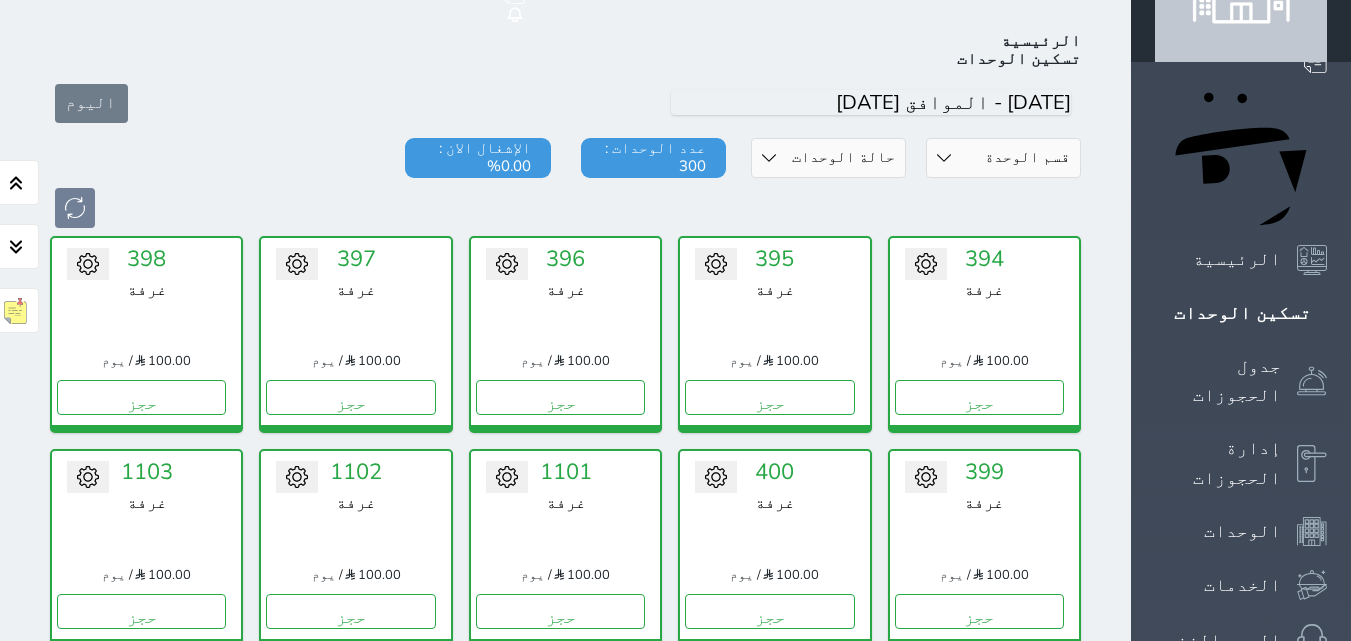 click on "قسم الوحدة   غرفة" at bounding box center [1003, 158] 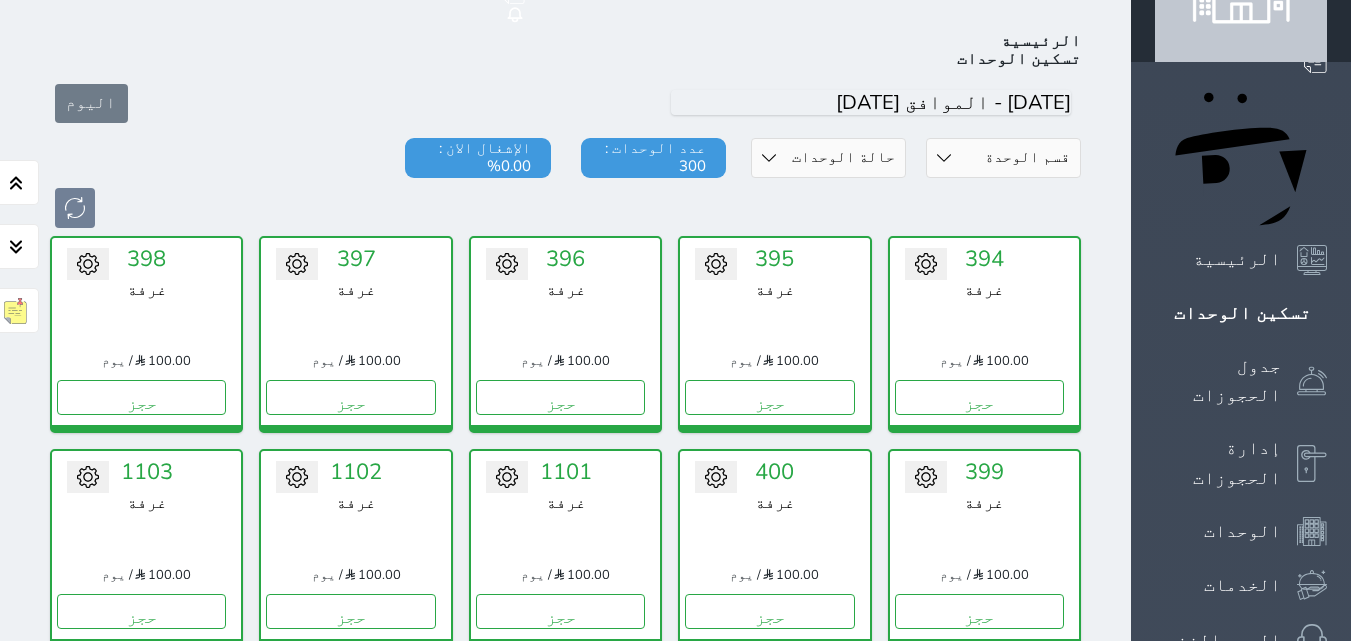 drag, startPoint x: 1032, startPoint y: 108, endPoint x: 730, endPoint y: 118, distance: 302.16553 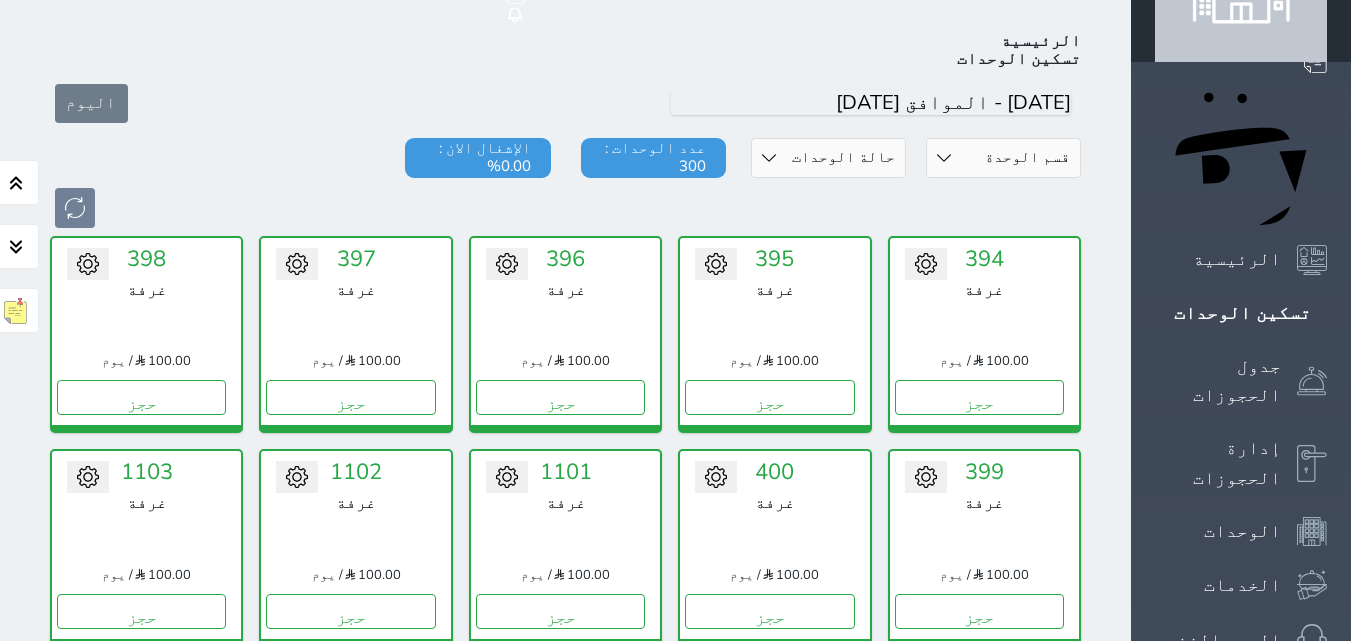click on "قسم الوحدة   غرفة" at bounding box center (1003, 158) 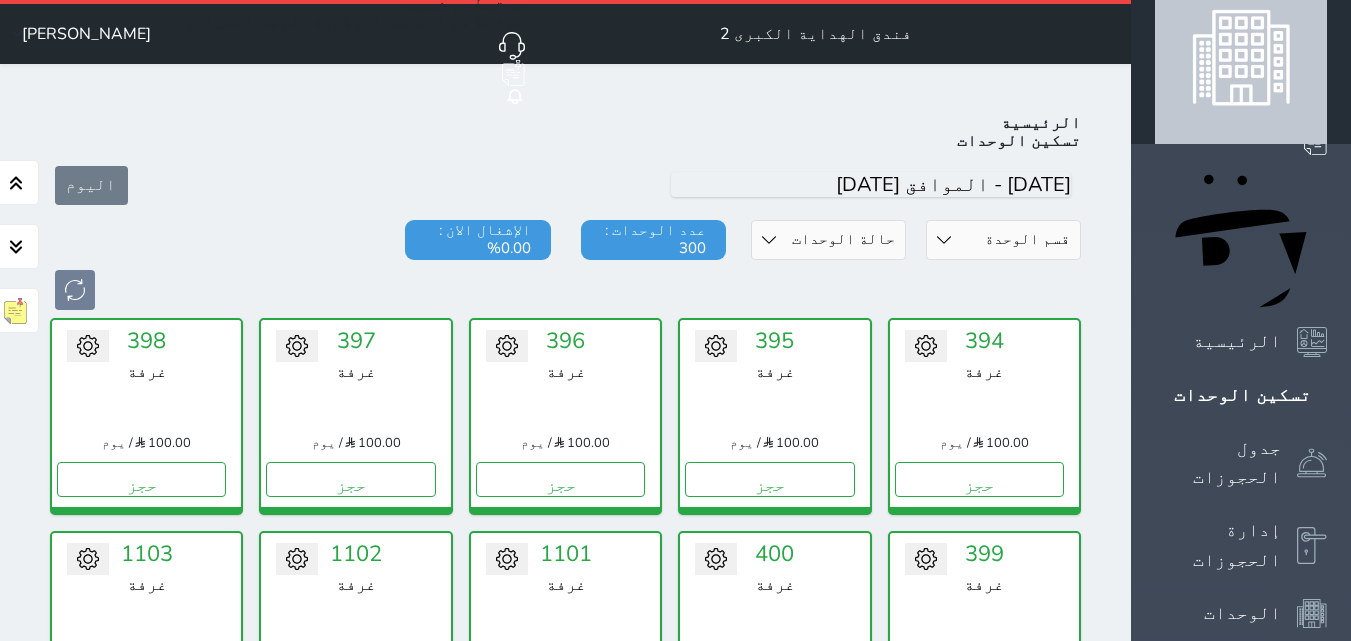scroll, scrollTop: 0, scrollLeft: 0, axis: both 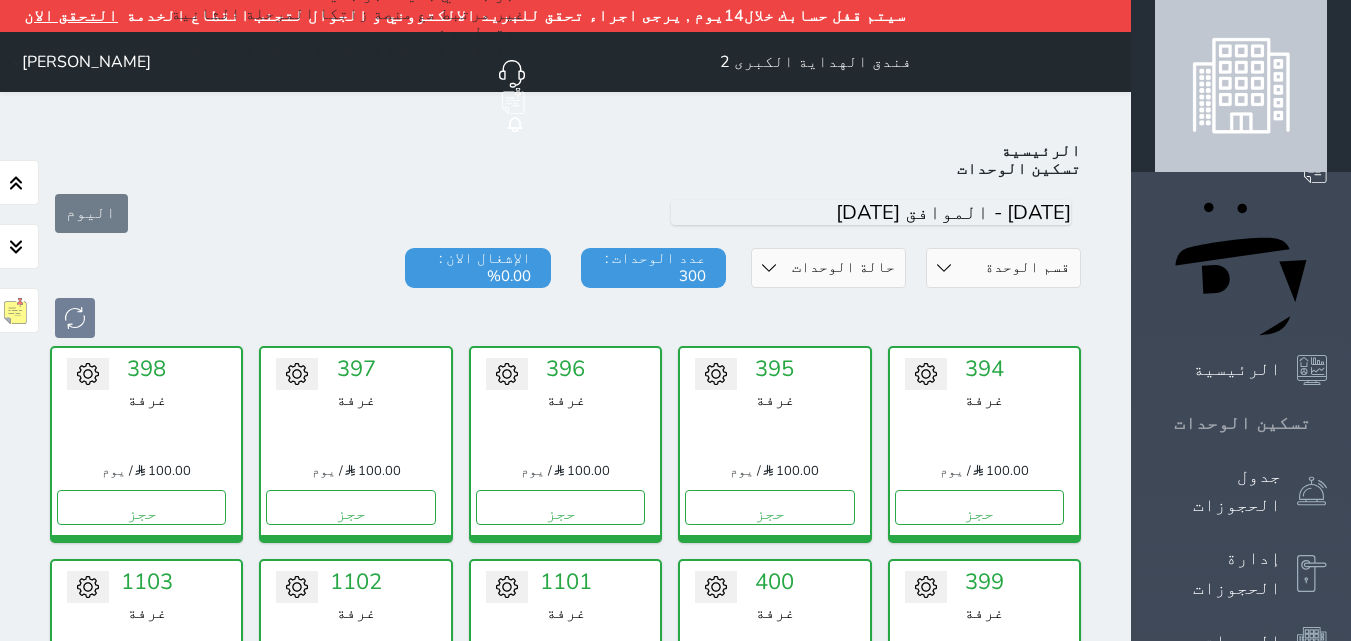click 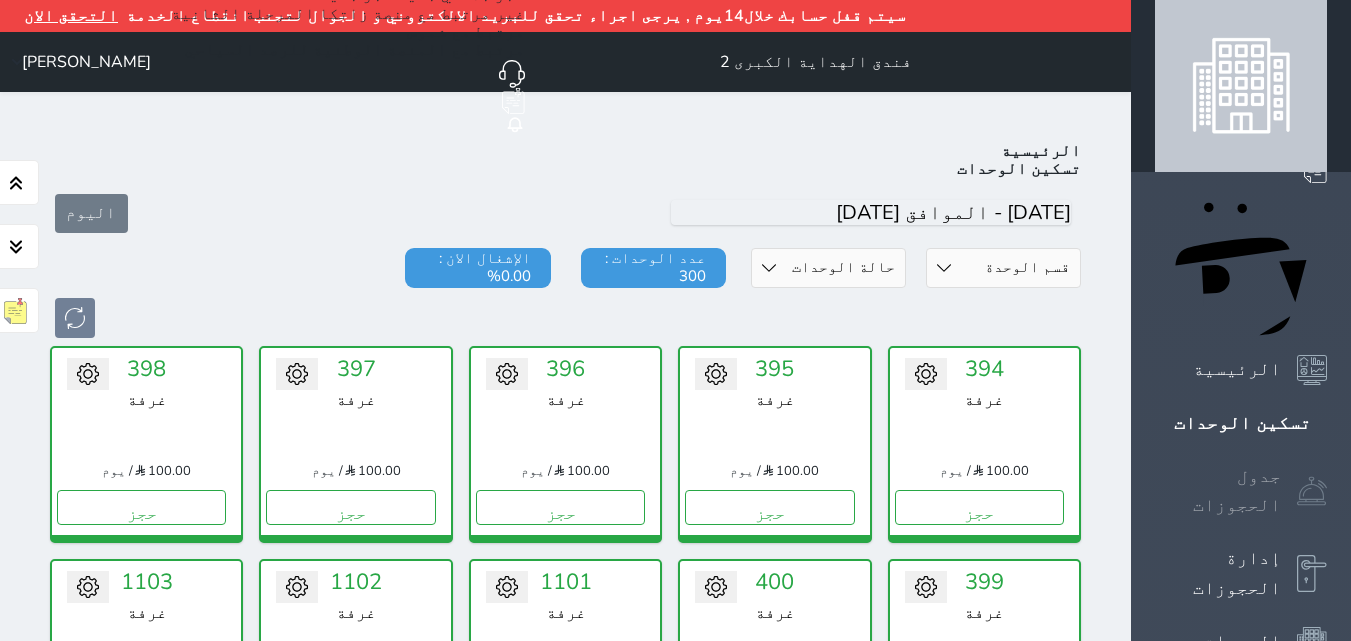 click on "جدول الحجوزات" at bounding box center [1241, 491] 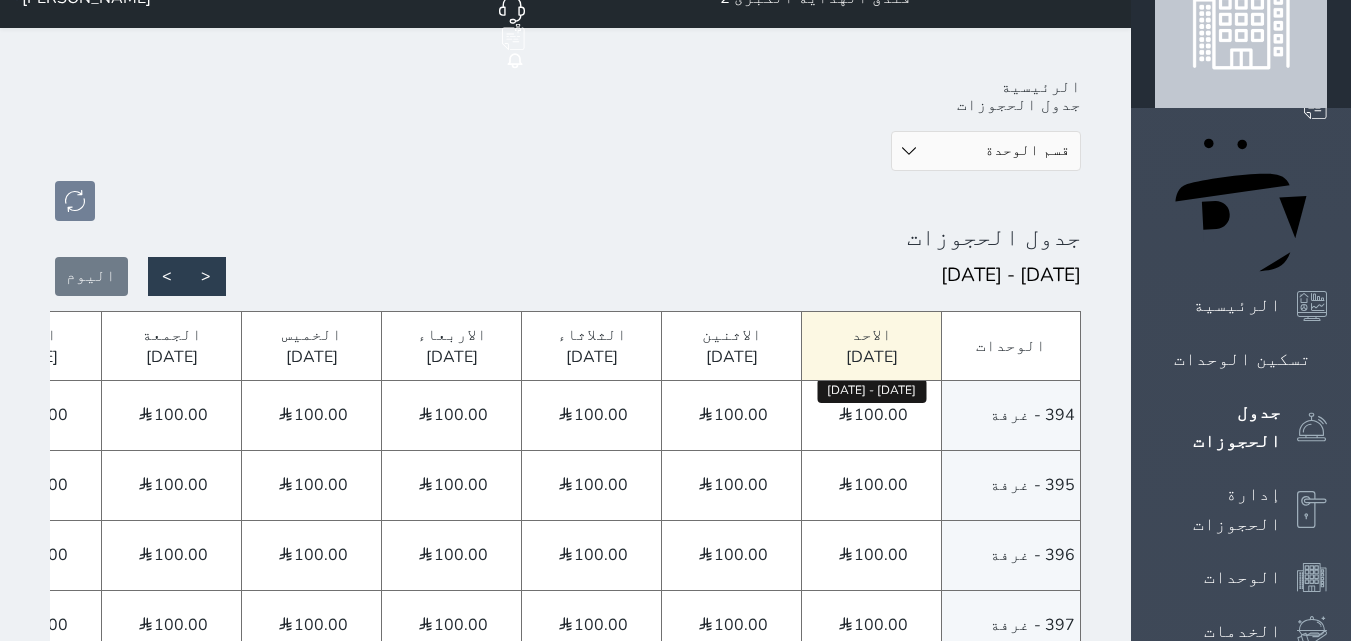 scroll, scrollTop: 0, scrollLeft: 0, axis: both 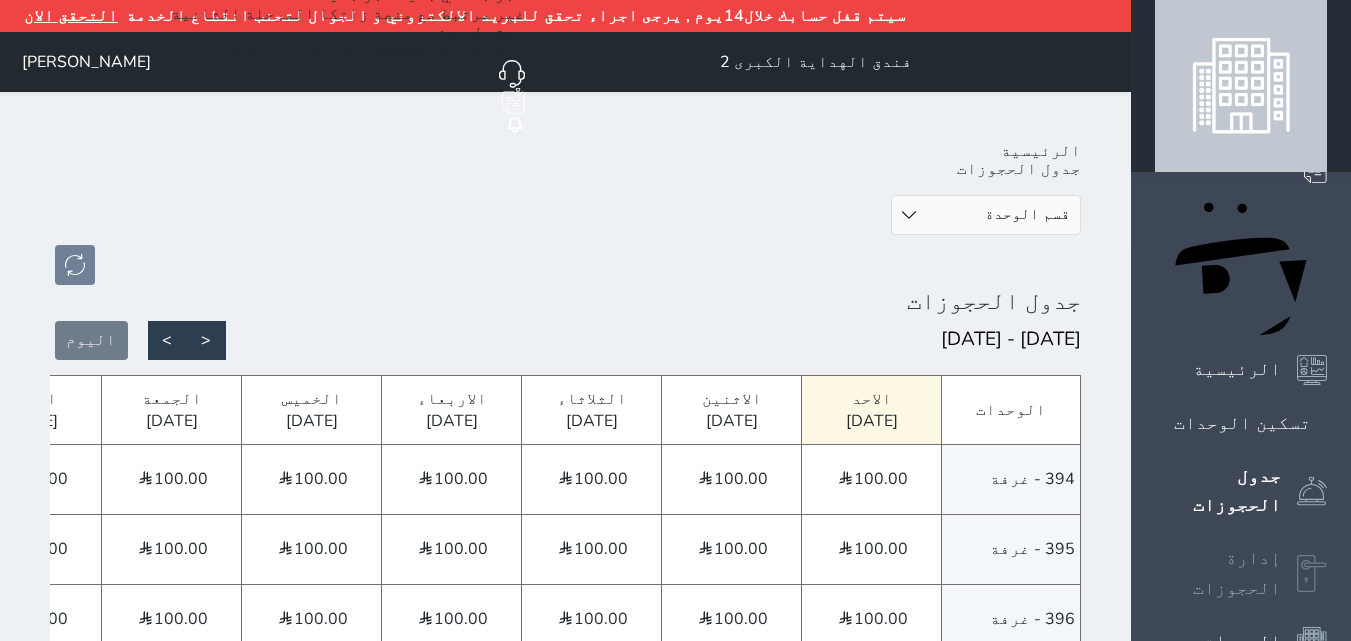 click on "إدارة الحجوزات" at bounding box center (1218, 573) 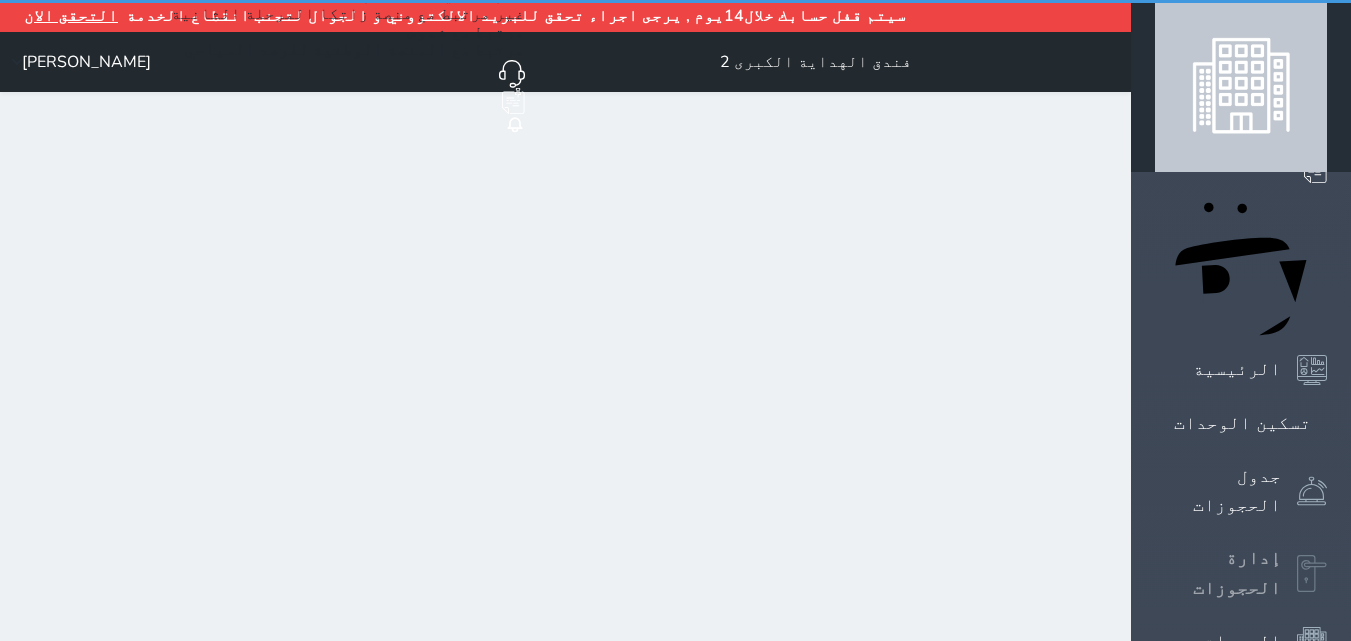 select on "open_all" 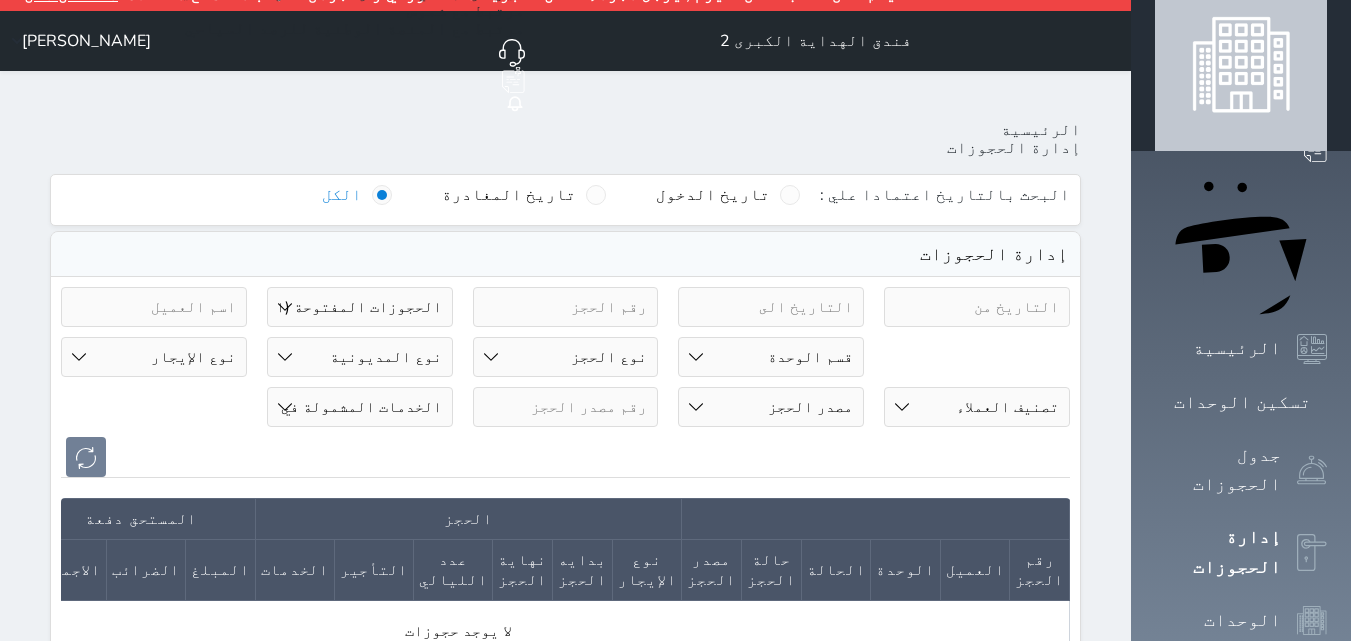 scroll, scrollTop: 0, scrollLeft: 0, axis: both 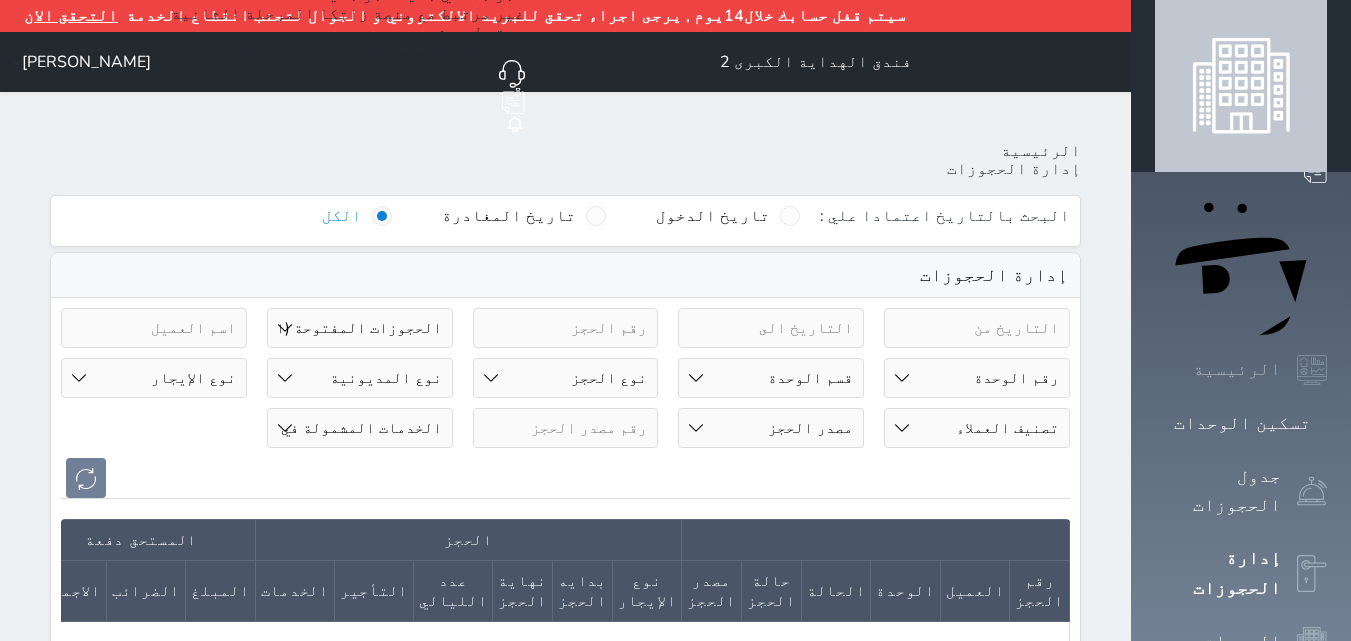 click at bounding box center (1312, 370) 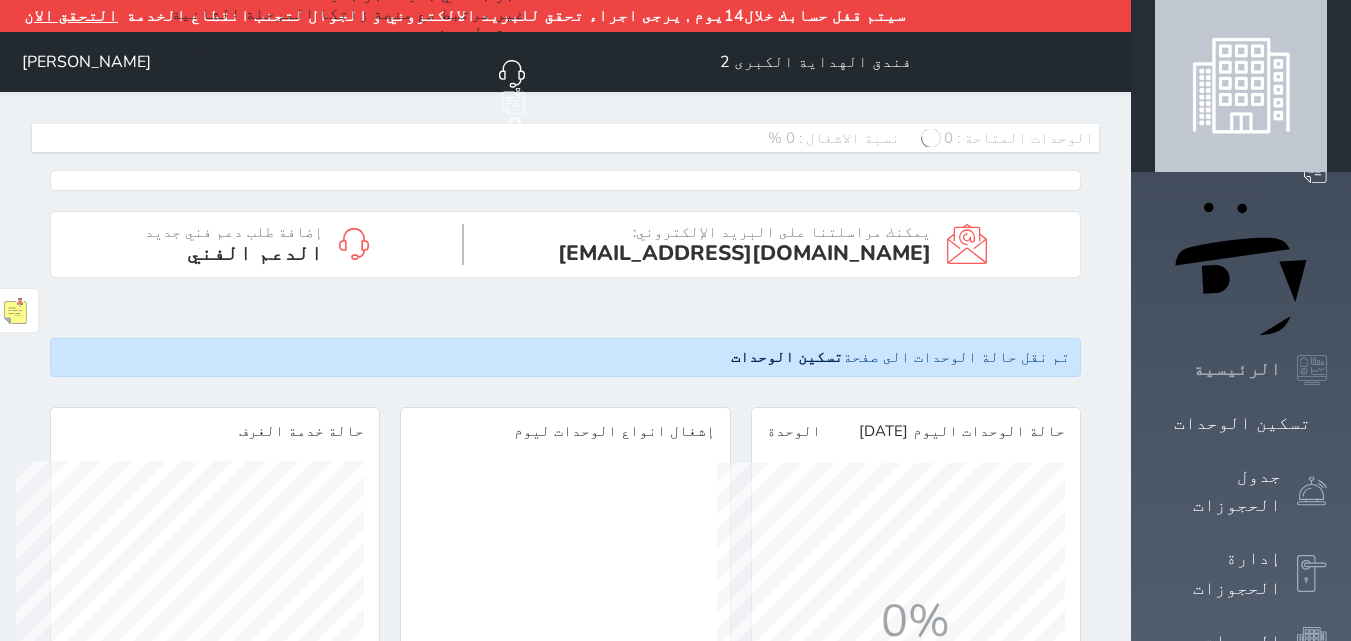 scroll, scrollTop: 999652, scrollLeft: 999652, axis: both 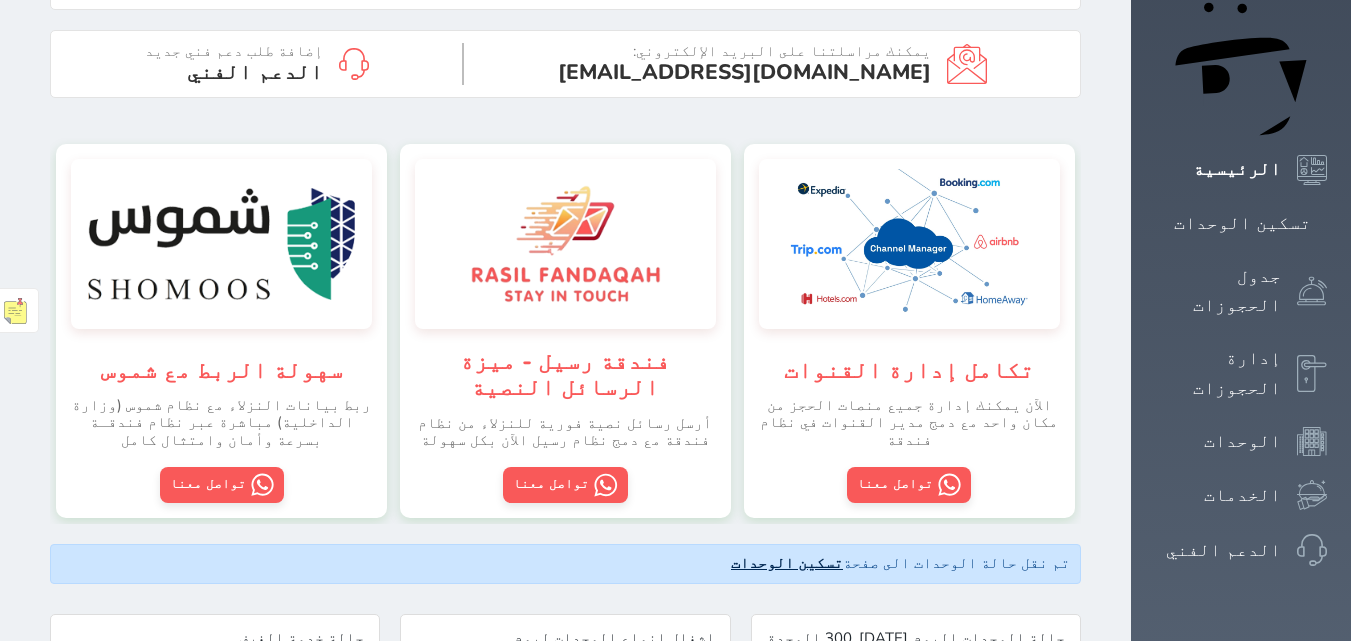 click on "تسكين الوحدات" at bounding box center (787, 563) 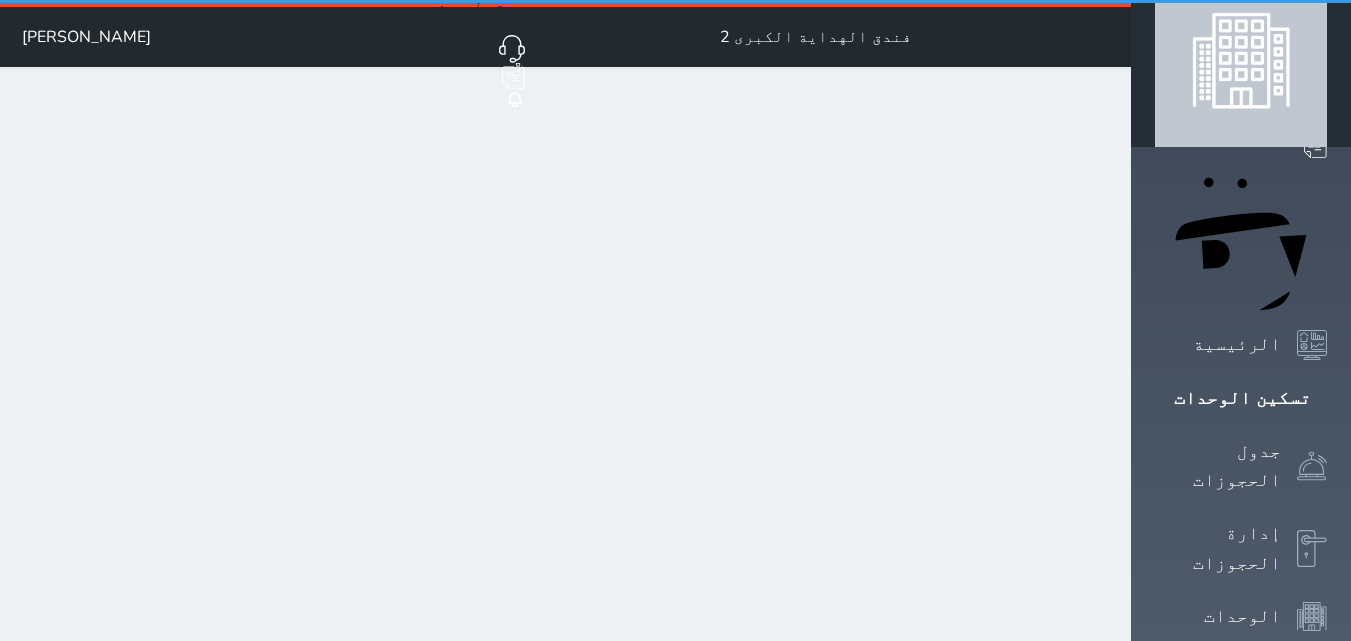 scroll, scrollTop: 0, scrollLeft: 0, axis: both 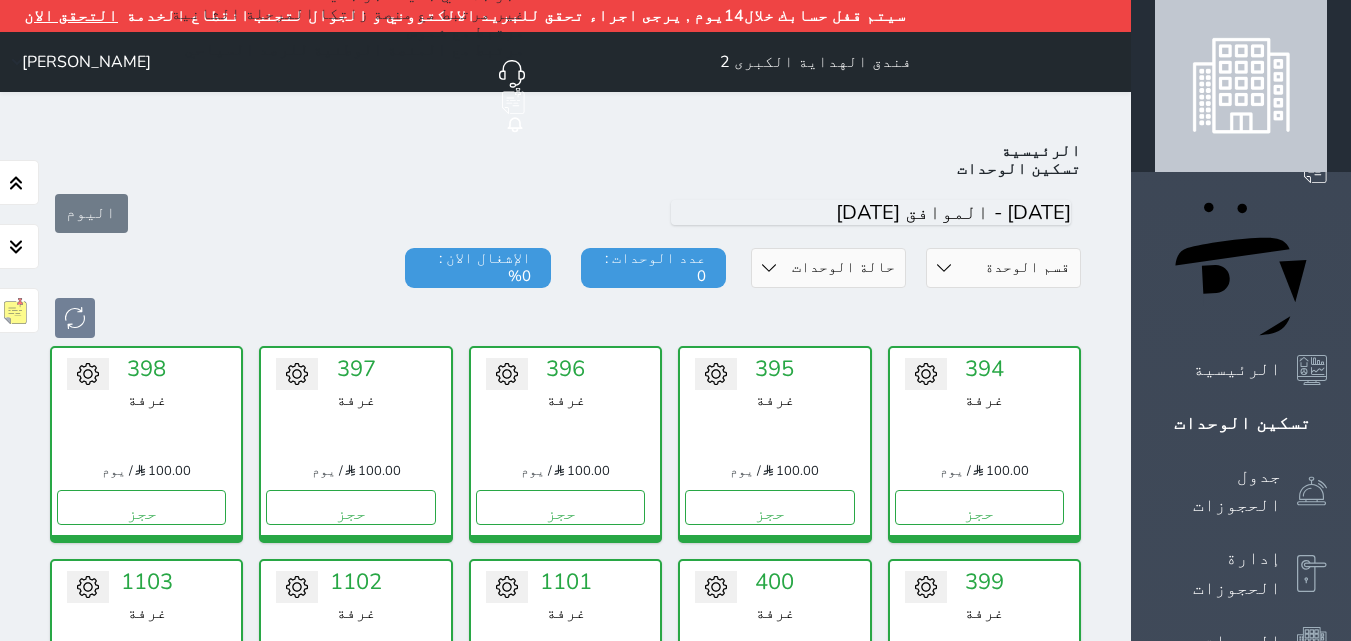click on "حجز جديد" at bounding box center (356, -5) 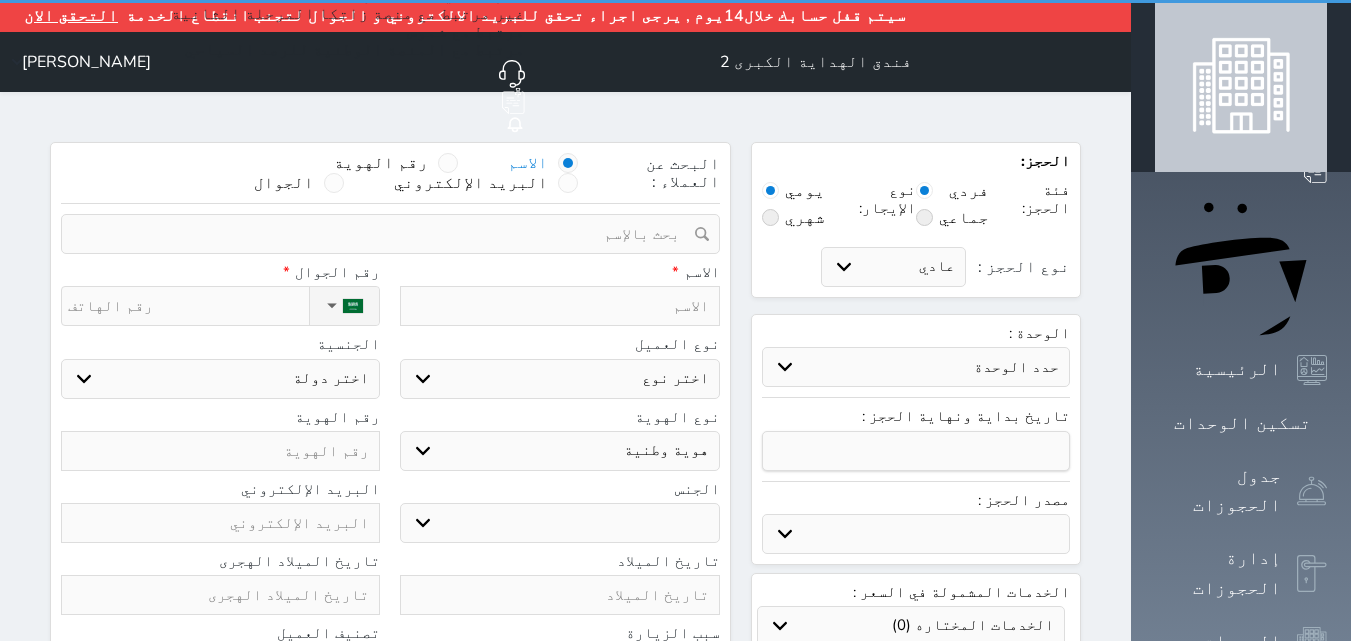 click at bounding box center [383, 234] 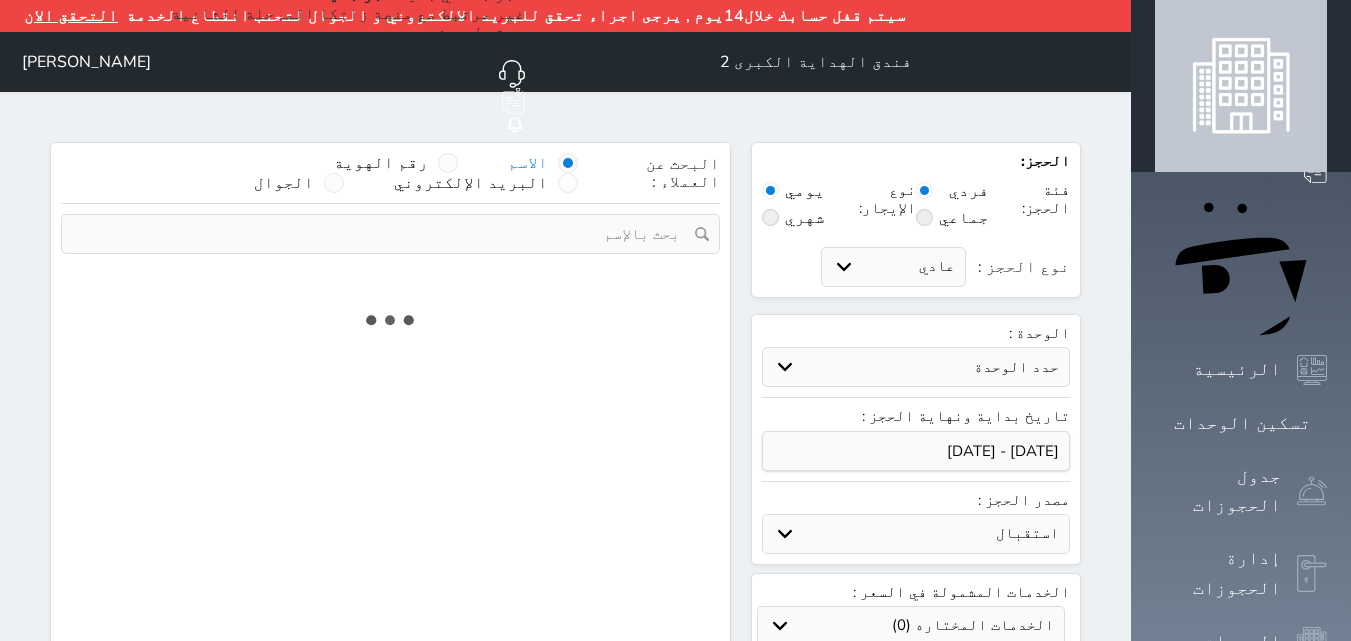 select 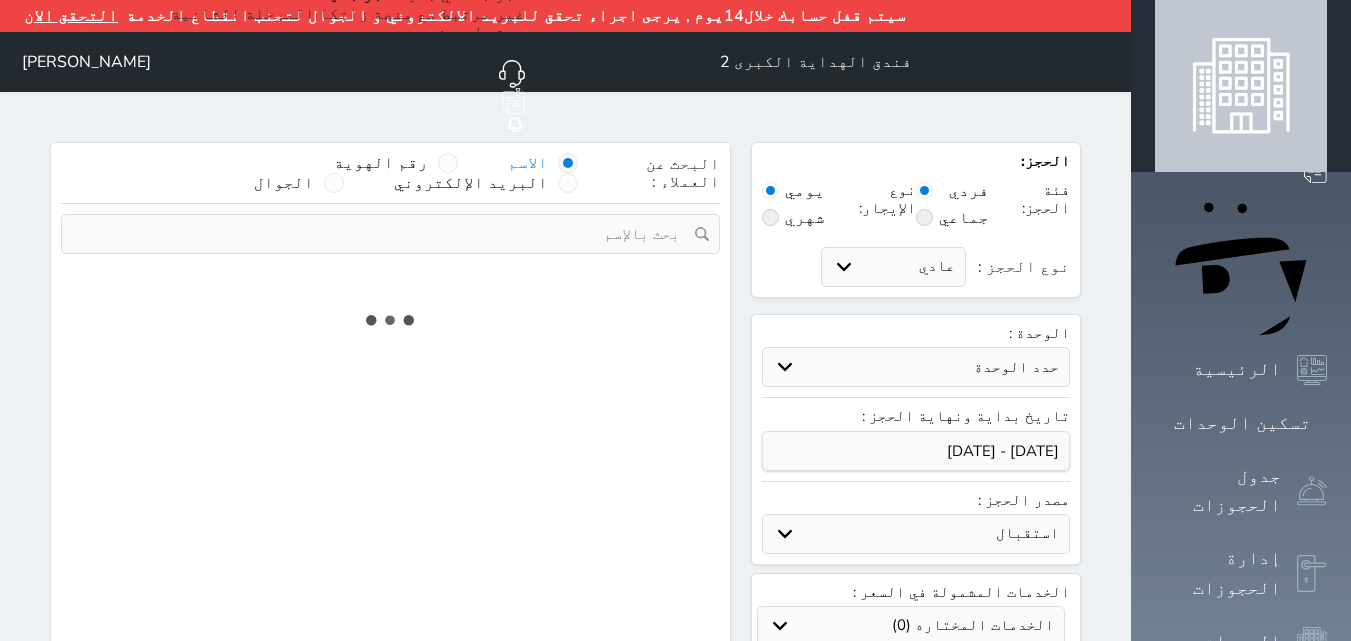 select on "1" 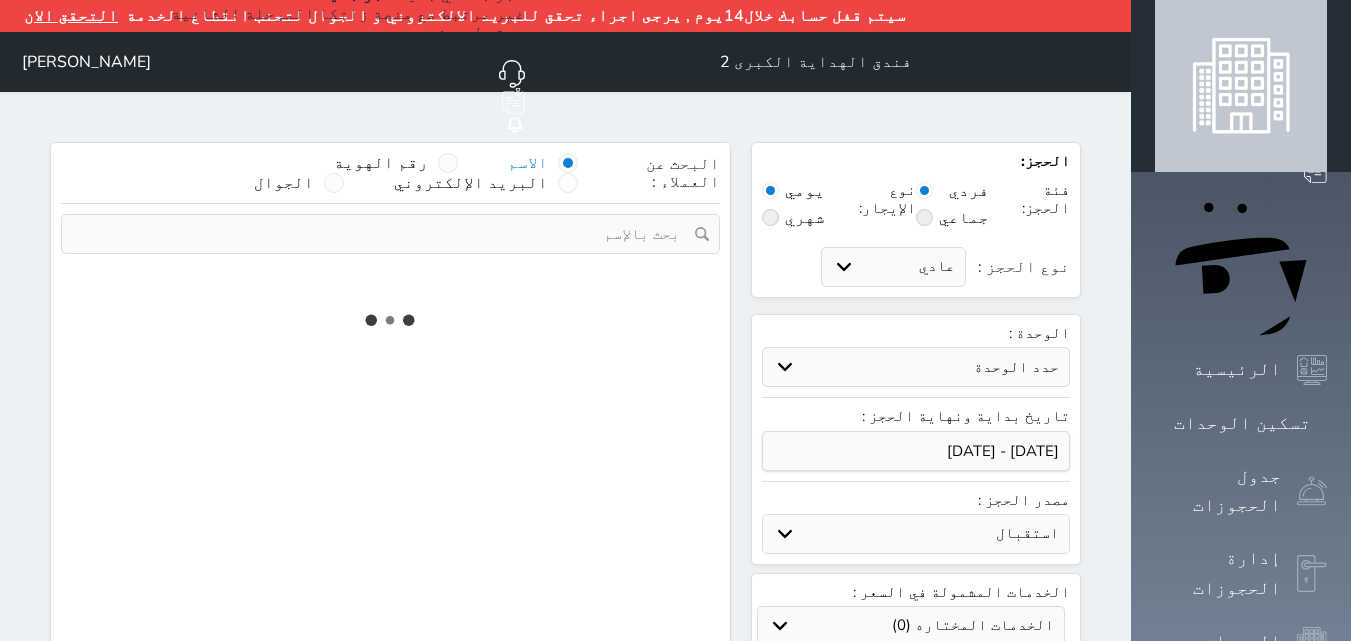 select on "113" 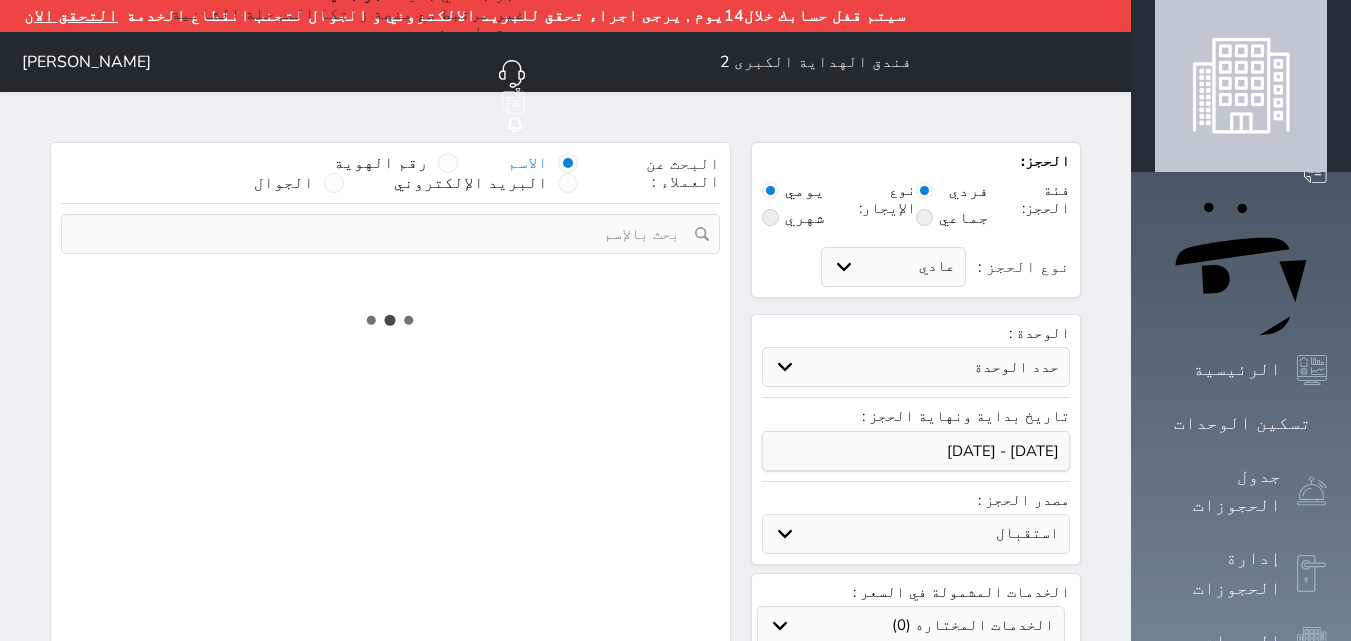 select on "1" 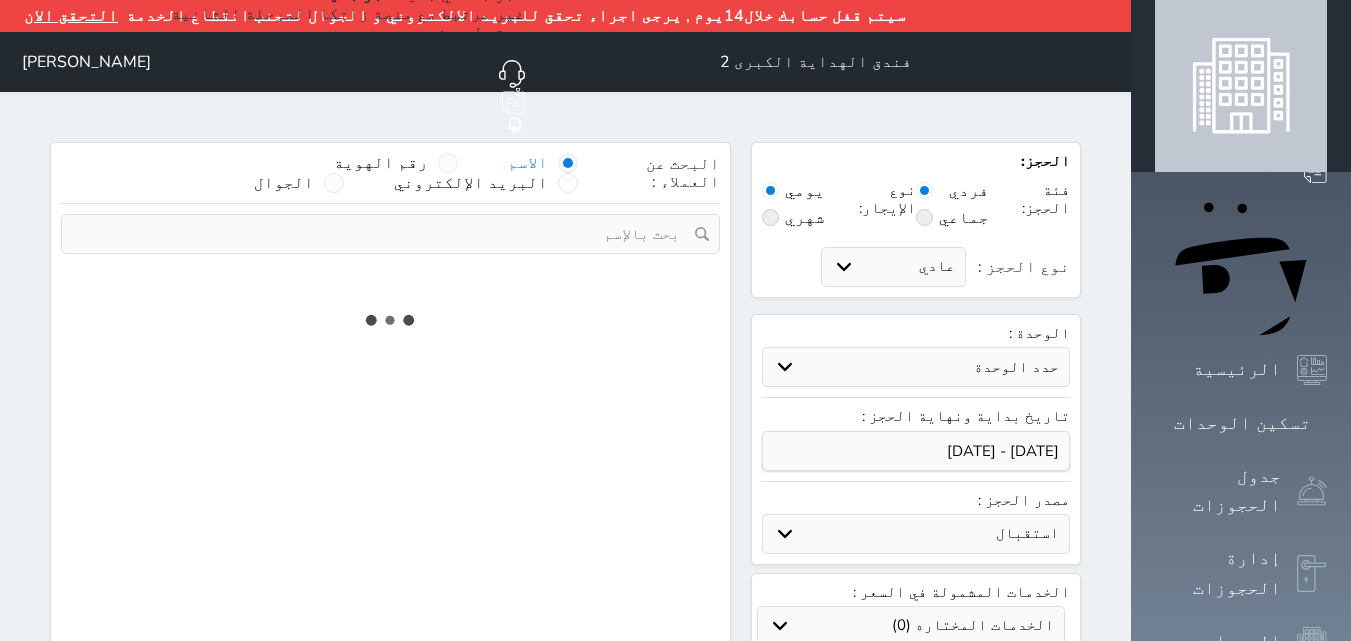 select 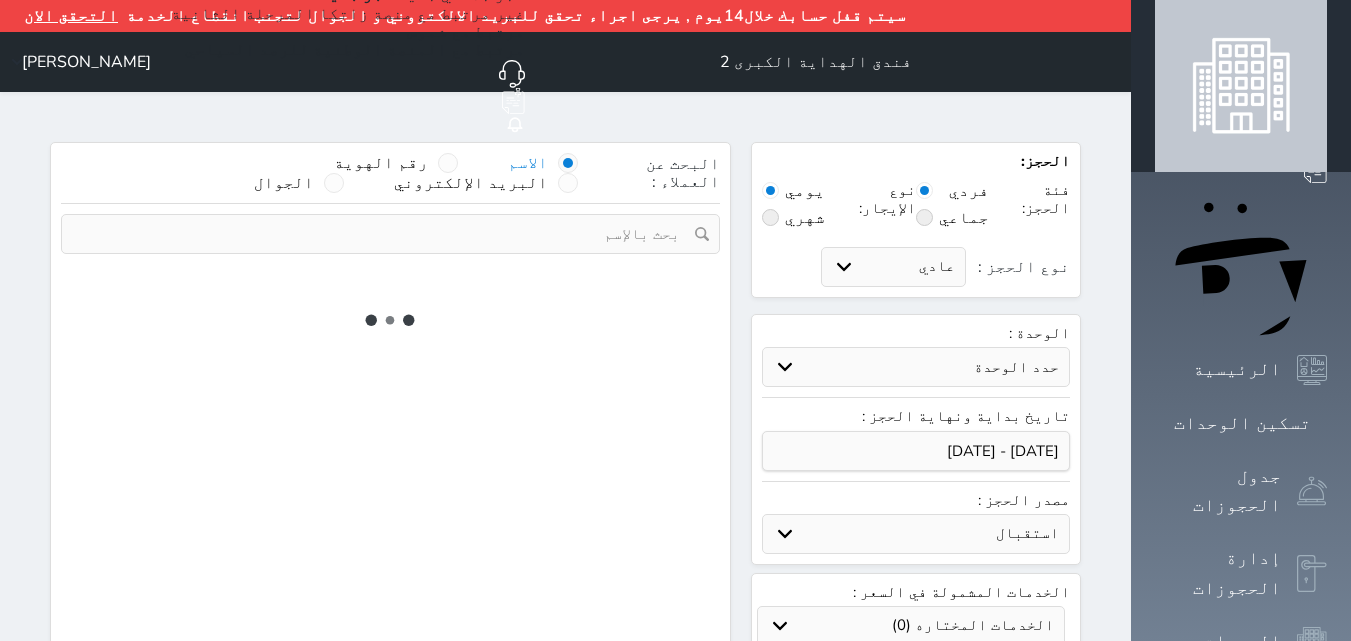 select on "7" 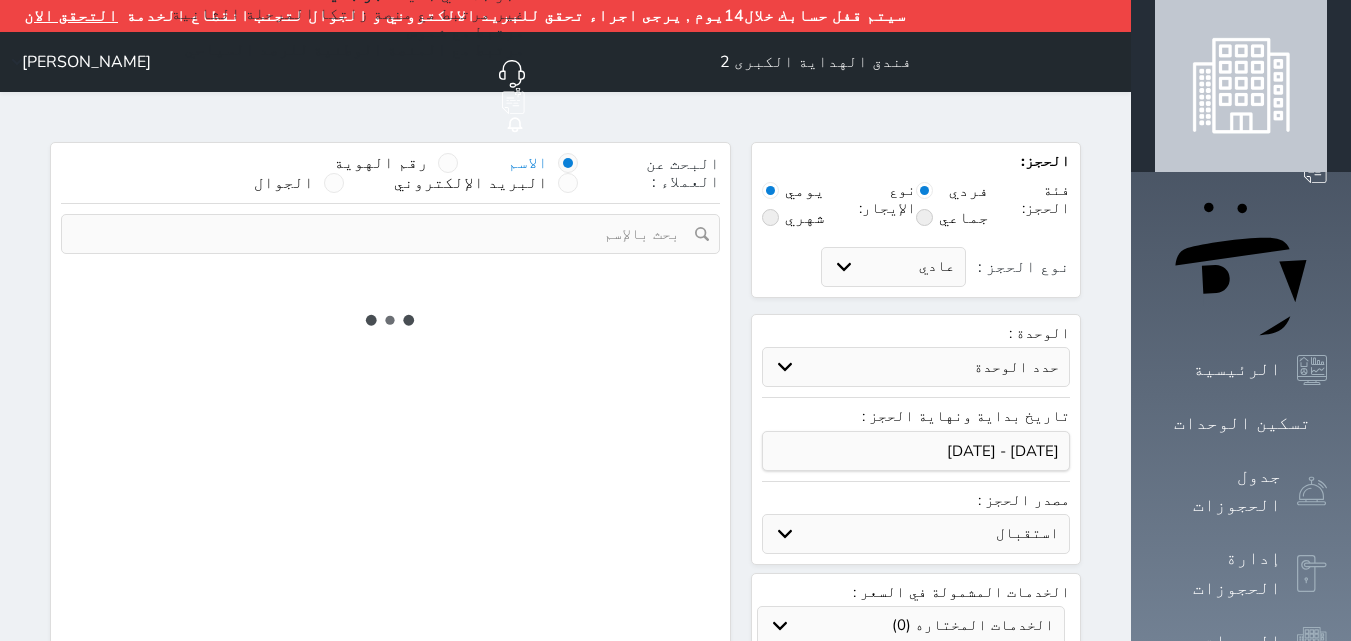 select 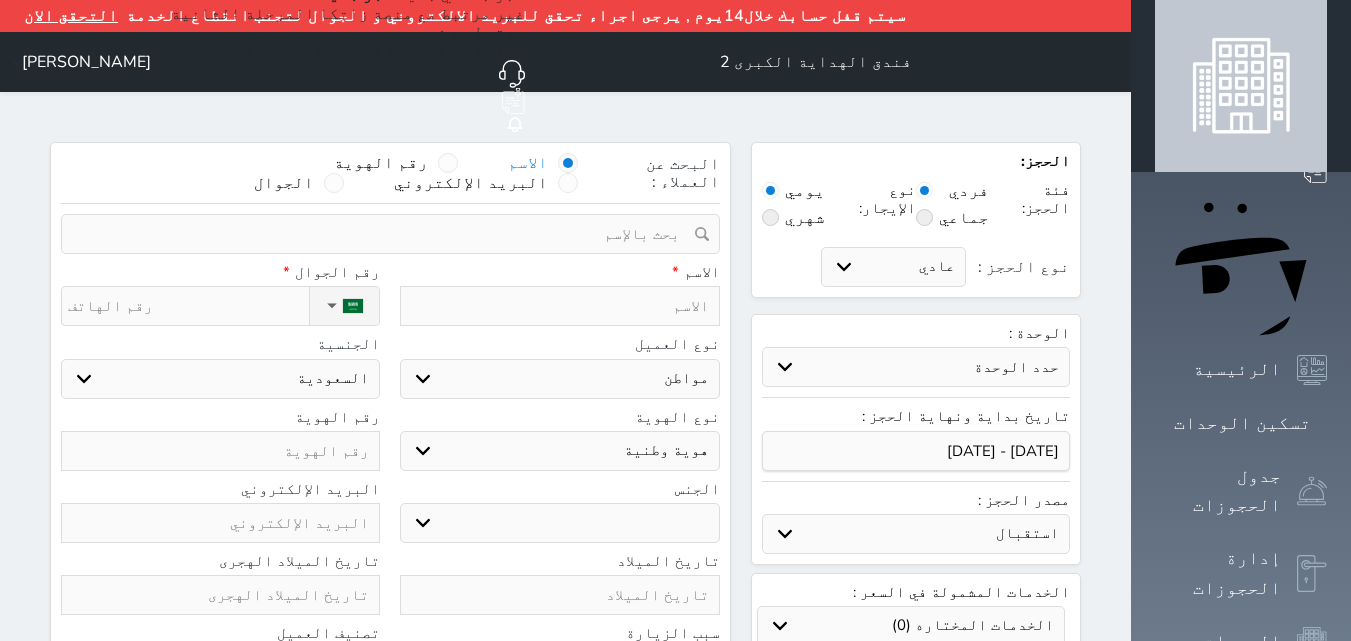 click at bounding box center (383, 234) 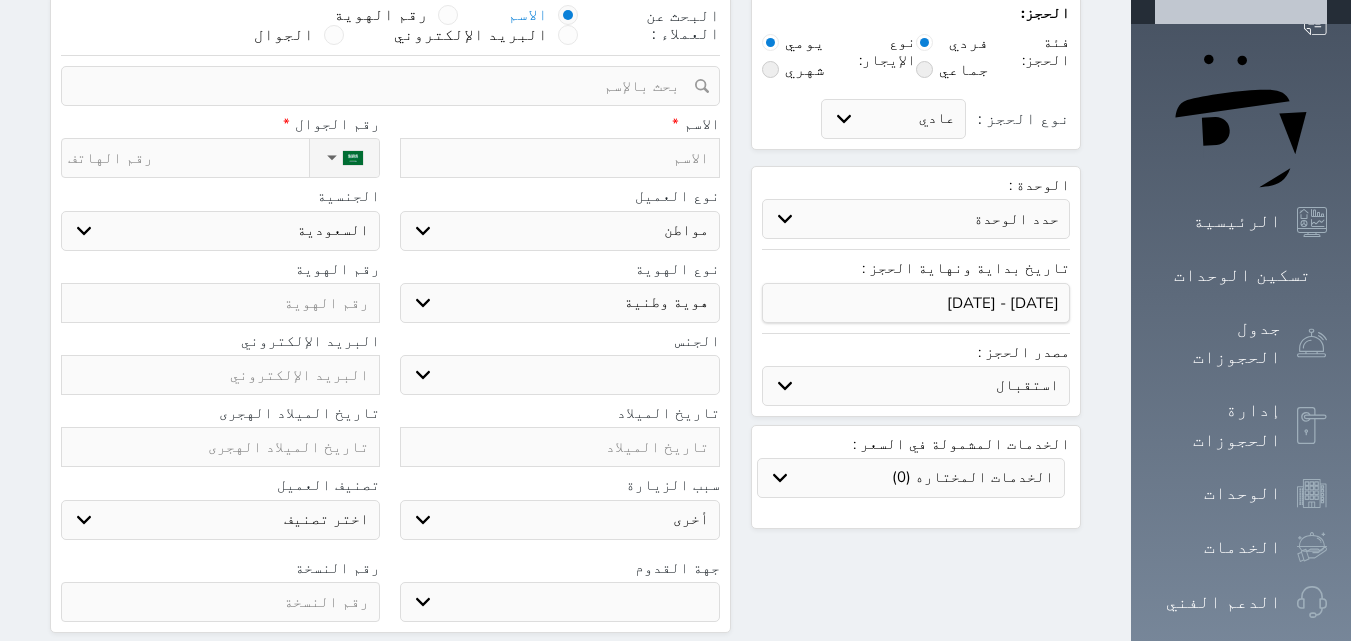 scroll, scrollTop: 161, scrollLeft: 0, axis: vertical 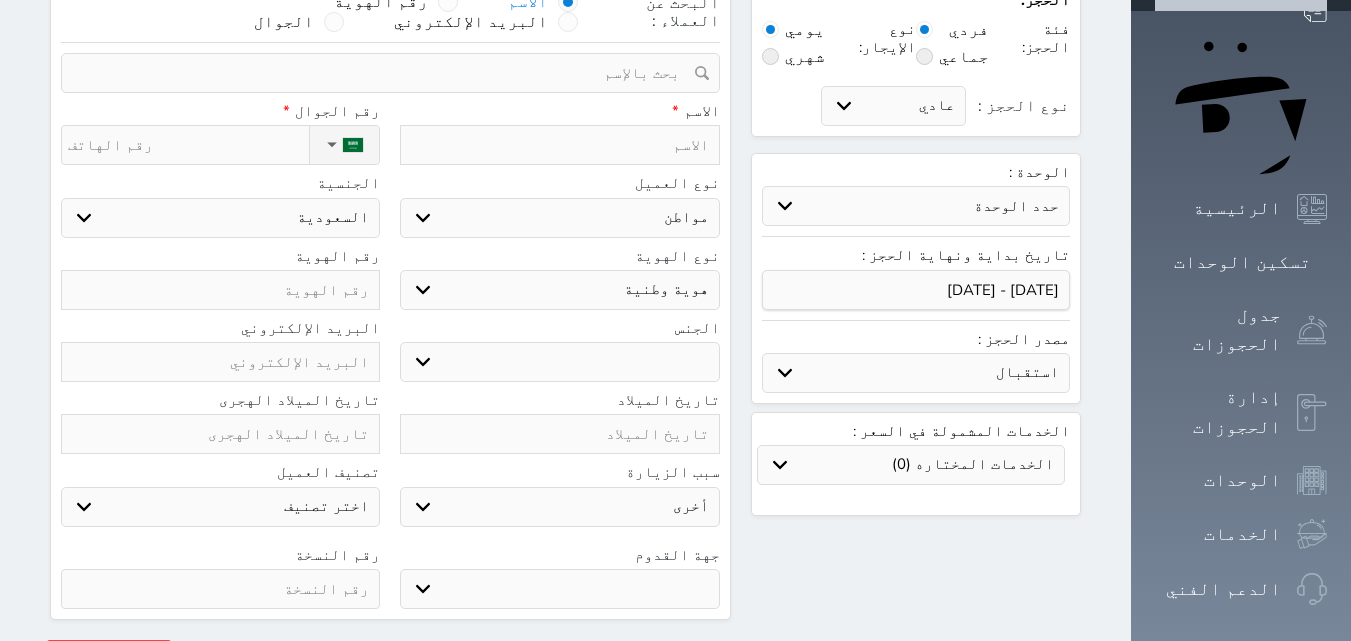 click on "جو بحر ارض" at bounding box center (559, 589) 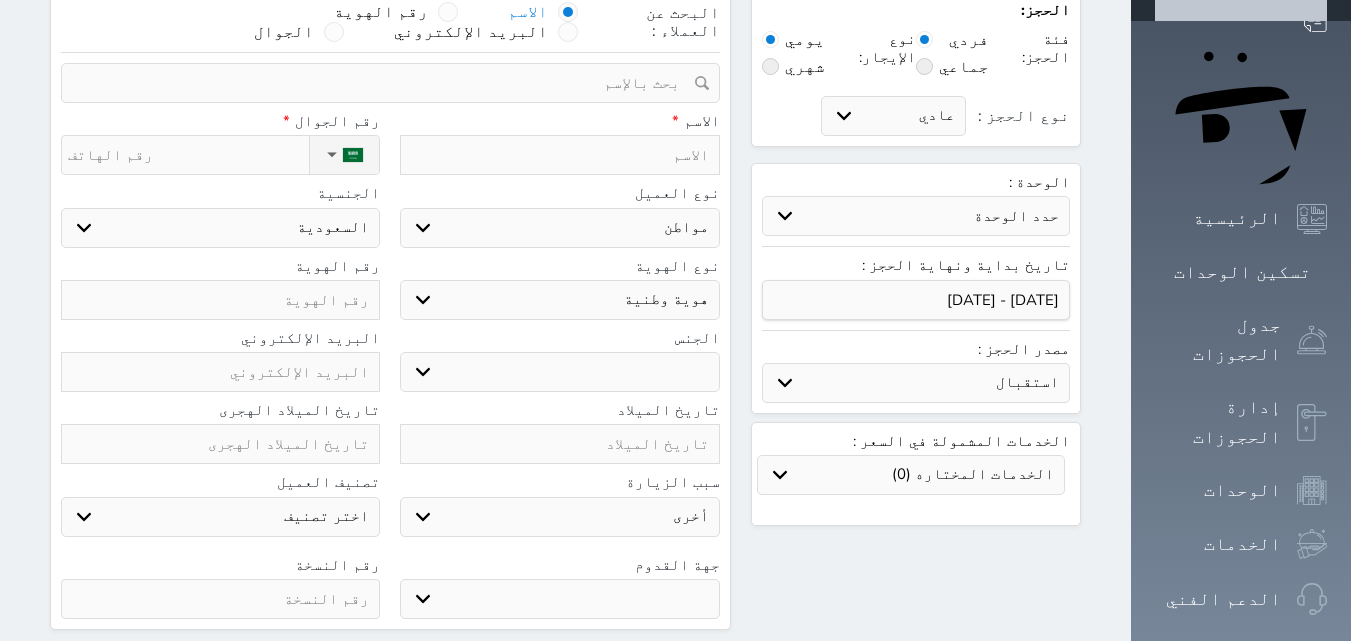scroll, scrollTop: 161, scrollLeft: 0, axis: vertical 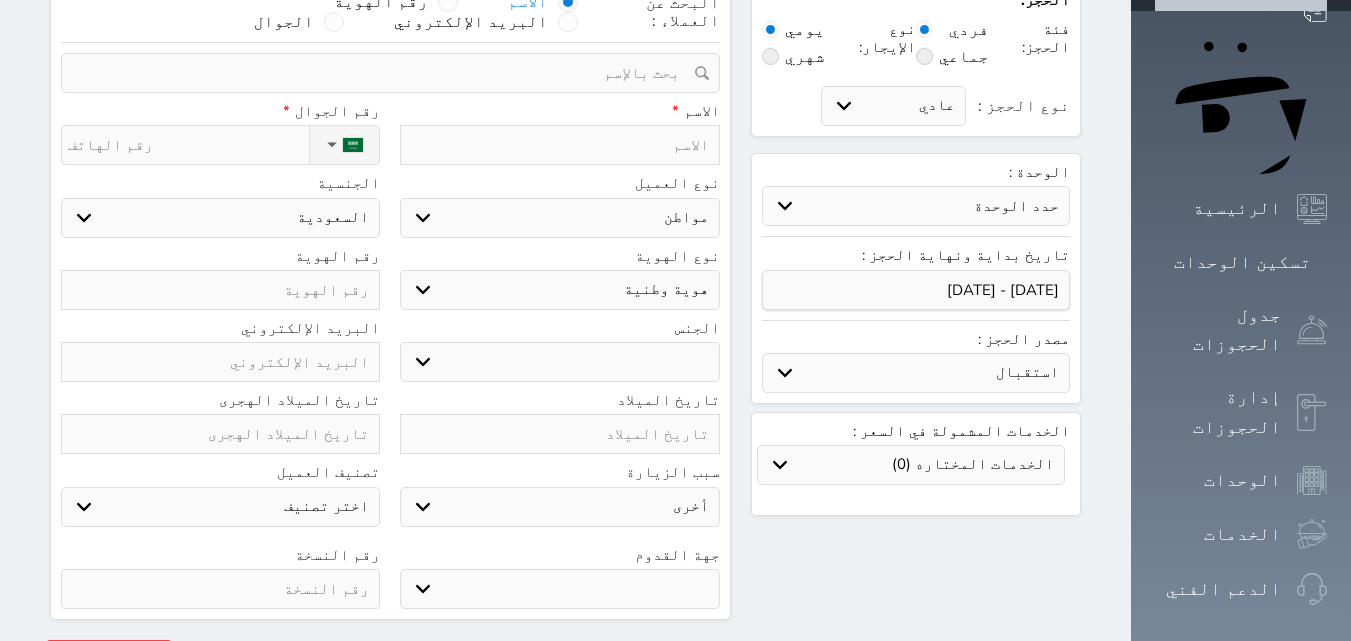 click on "استقبال الموقع الإلكتروني بوكينج المسافر اكسبيديا مواقع التواصل الإجتماعي اويو اخرى" at bounding box center [916, 373] 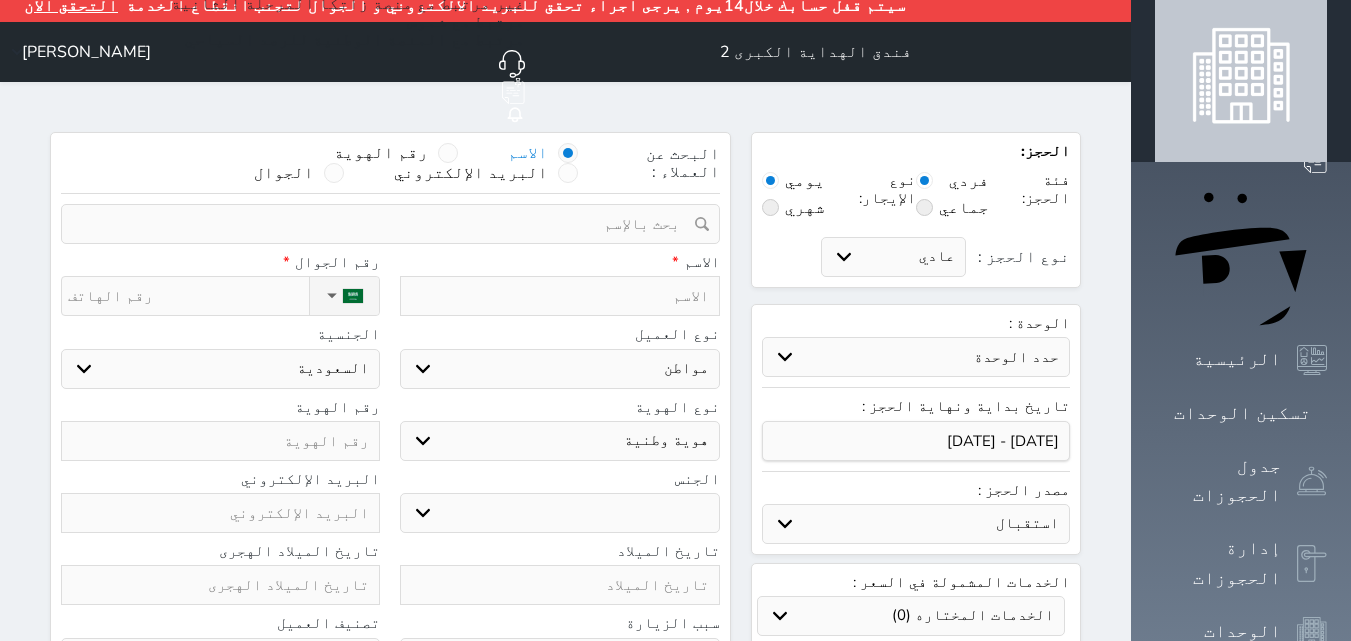 scroll, scrollTop: 0, scrollLeft: 0, axis: both 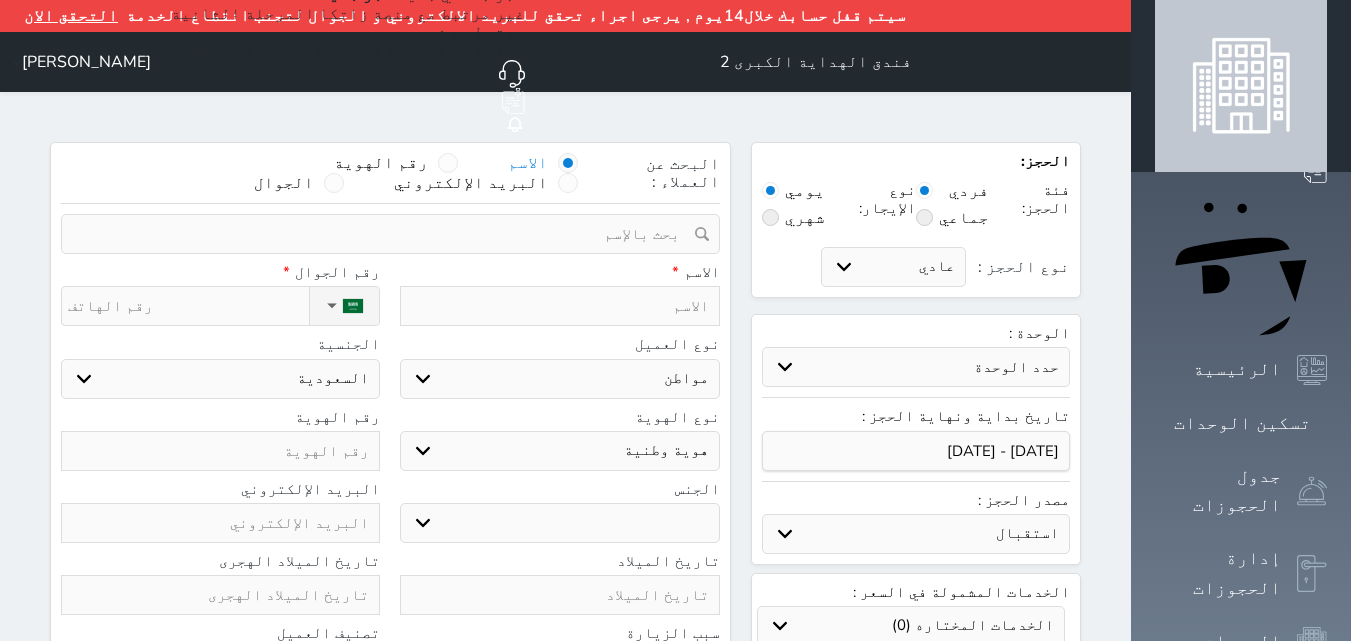 click on "[PERSON_NAME]" at bounding box center (77, 62) 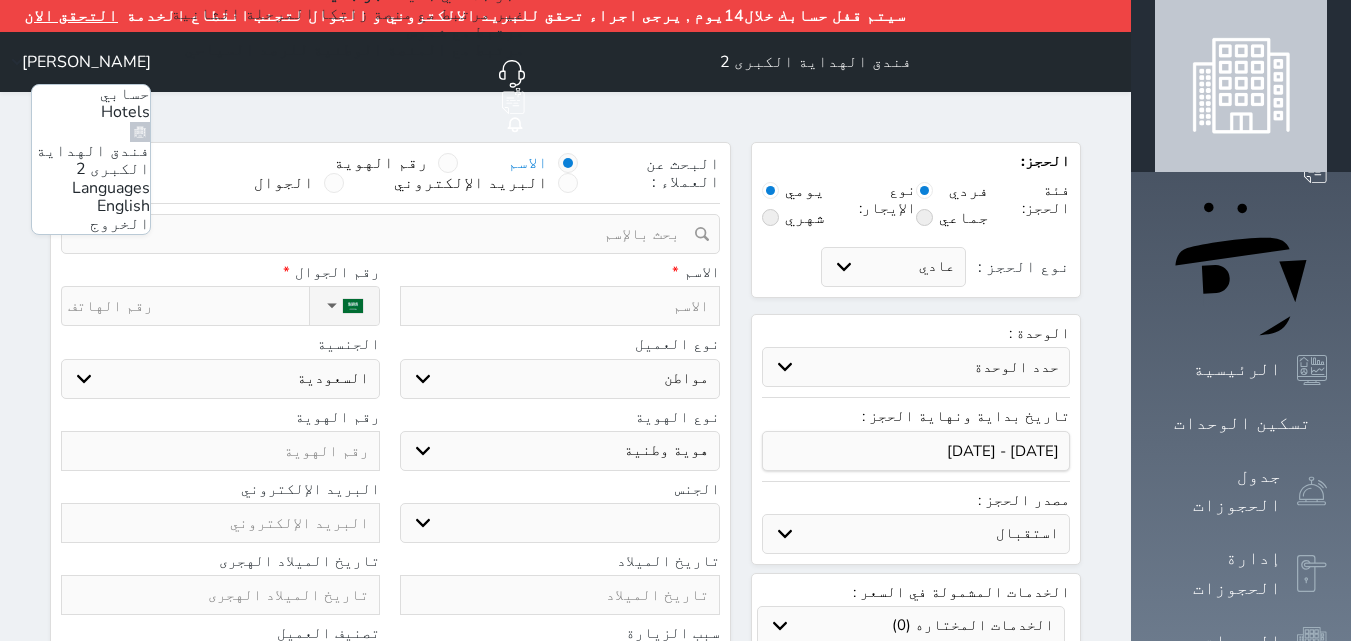 click on "الخروج" at bounding box center (120, 224) 